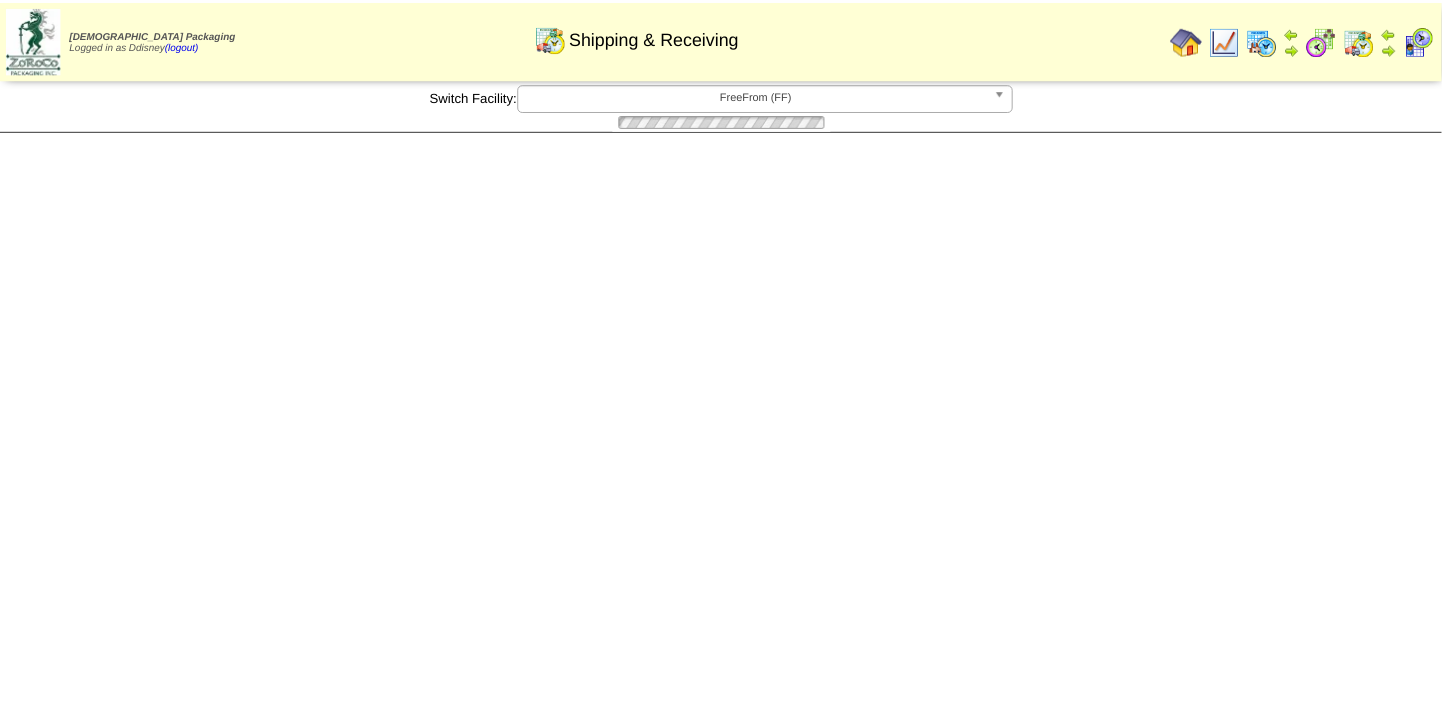 scroll, scrollTop: 272, scrollLeft: 0, axis: vertical 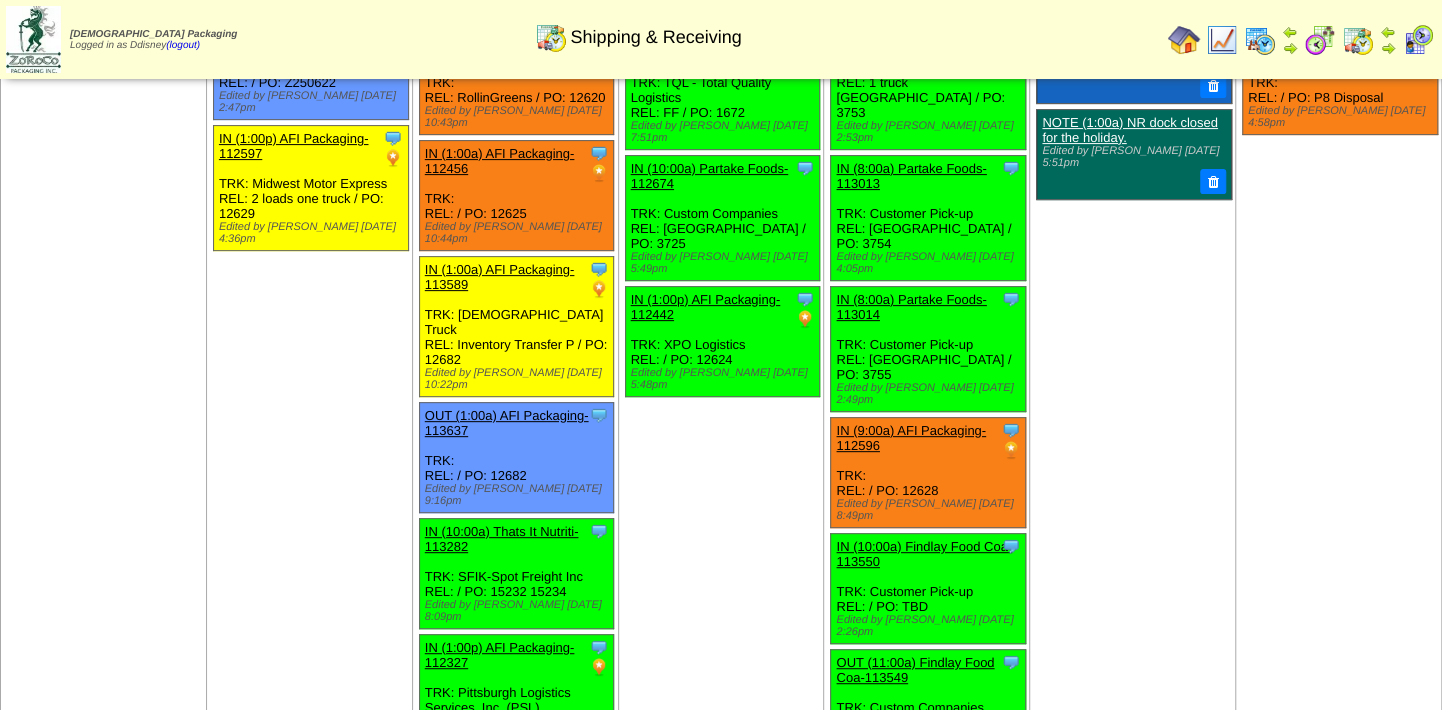 click on "Jul 02                        [+]
Print
Clone Item
IN
(1:00a)
RIND Snacks, Inc-113597
RIND Snacks, Inc.
ScheduleID: 113597
2100" at bounding box center (721, 314) 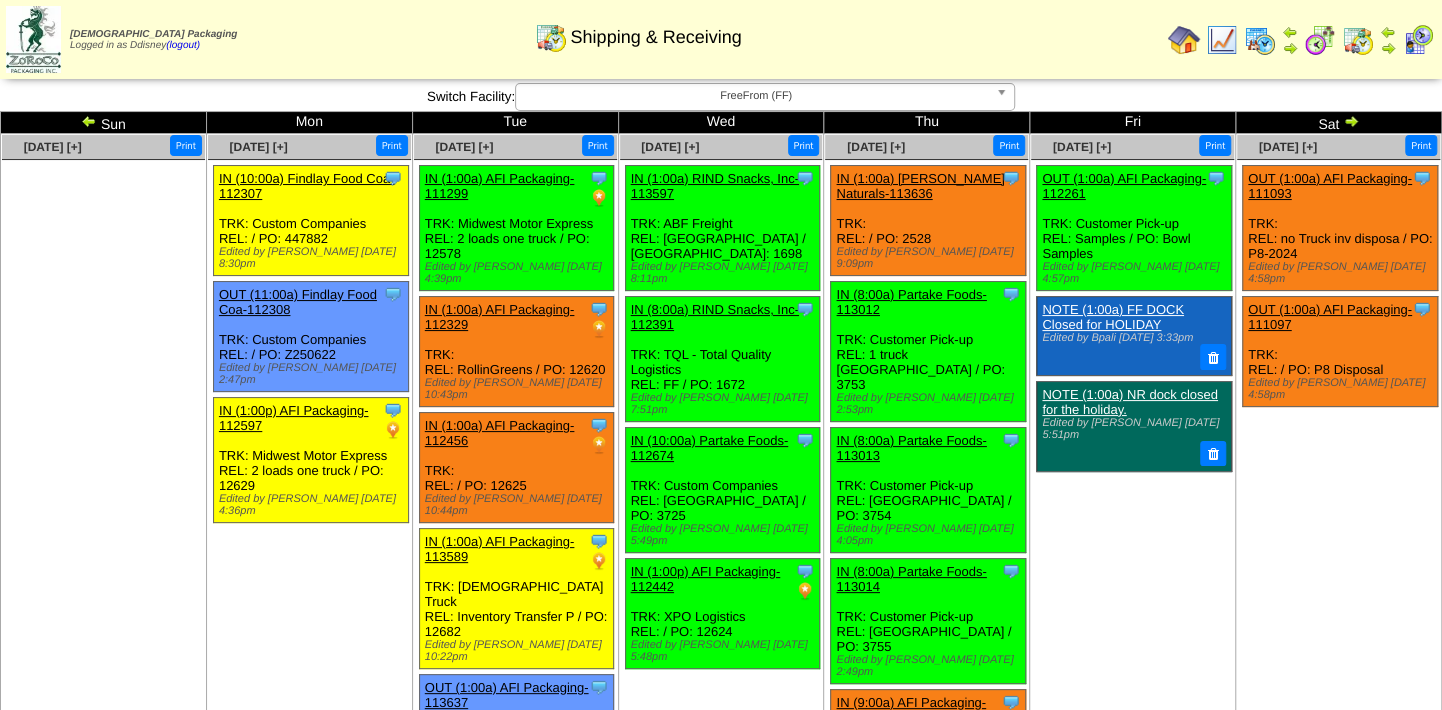 click on "IN
(1:00a)
AFI Packaging-111299" at bounding box center (500, 186) 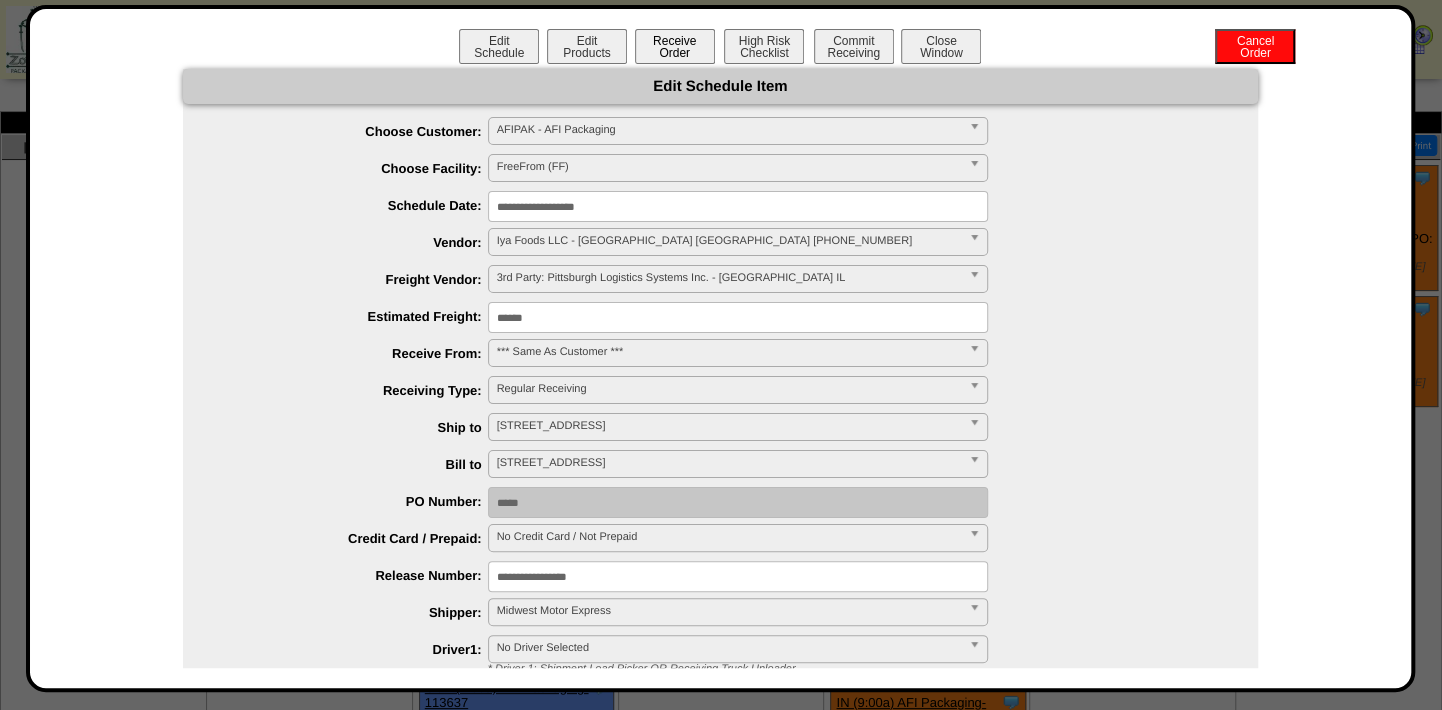 click on "Receive Order" at bounding box center (675, 46) 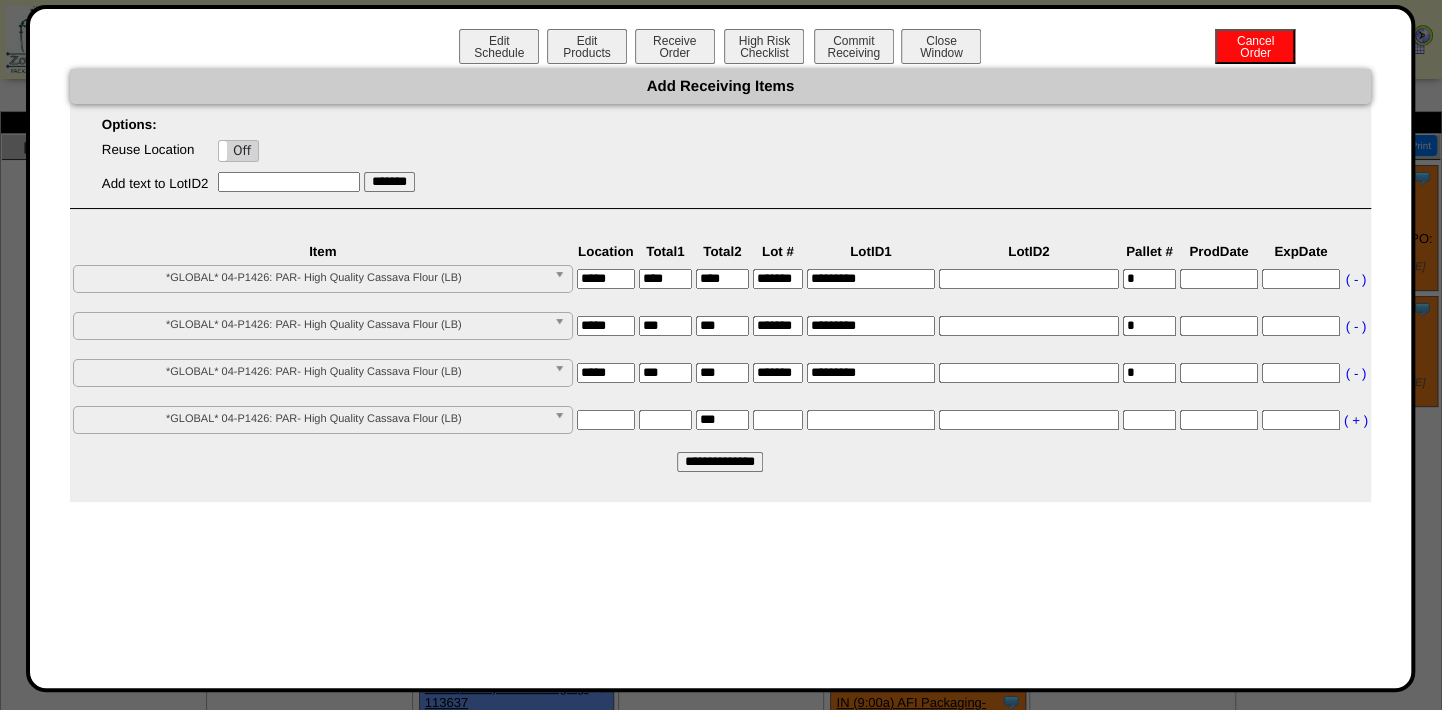 click at bounding box center [1219, 279] 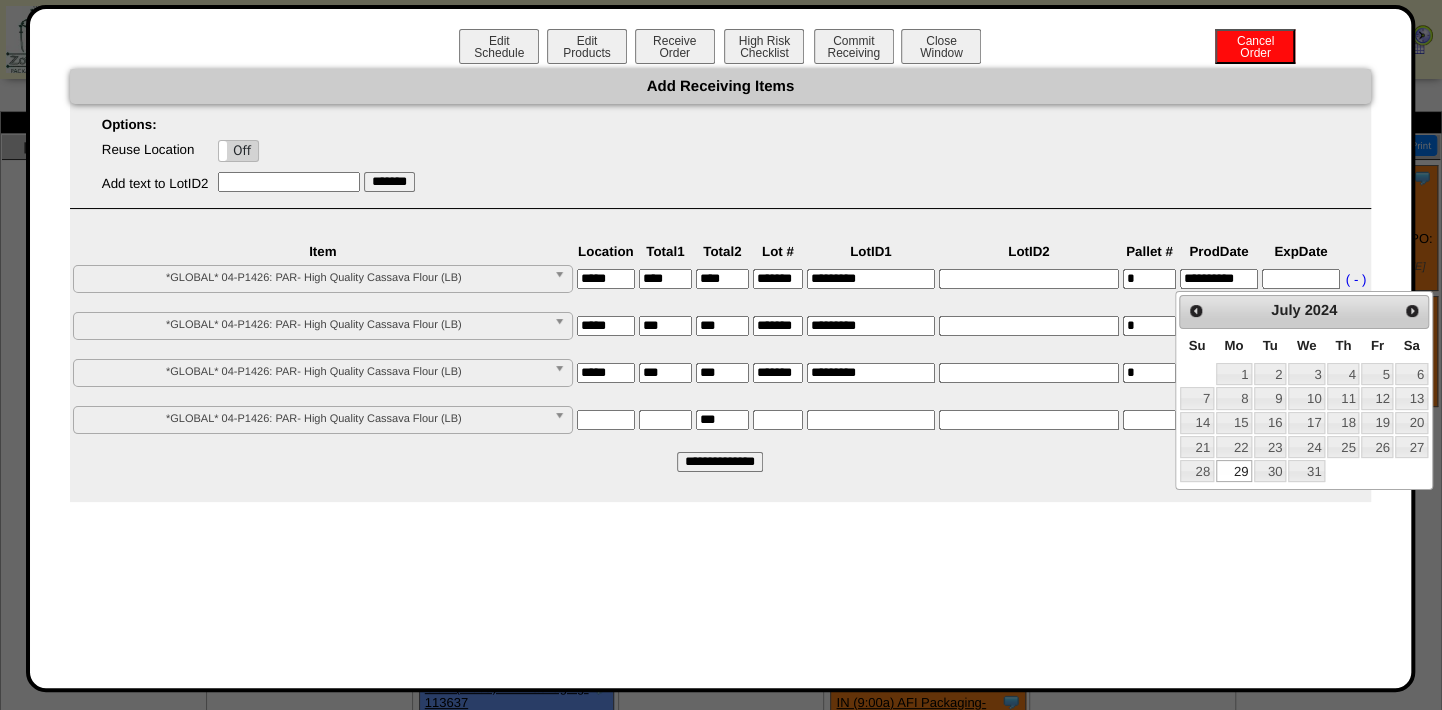 type on "**********" 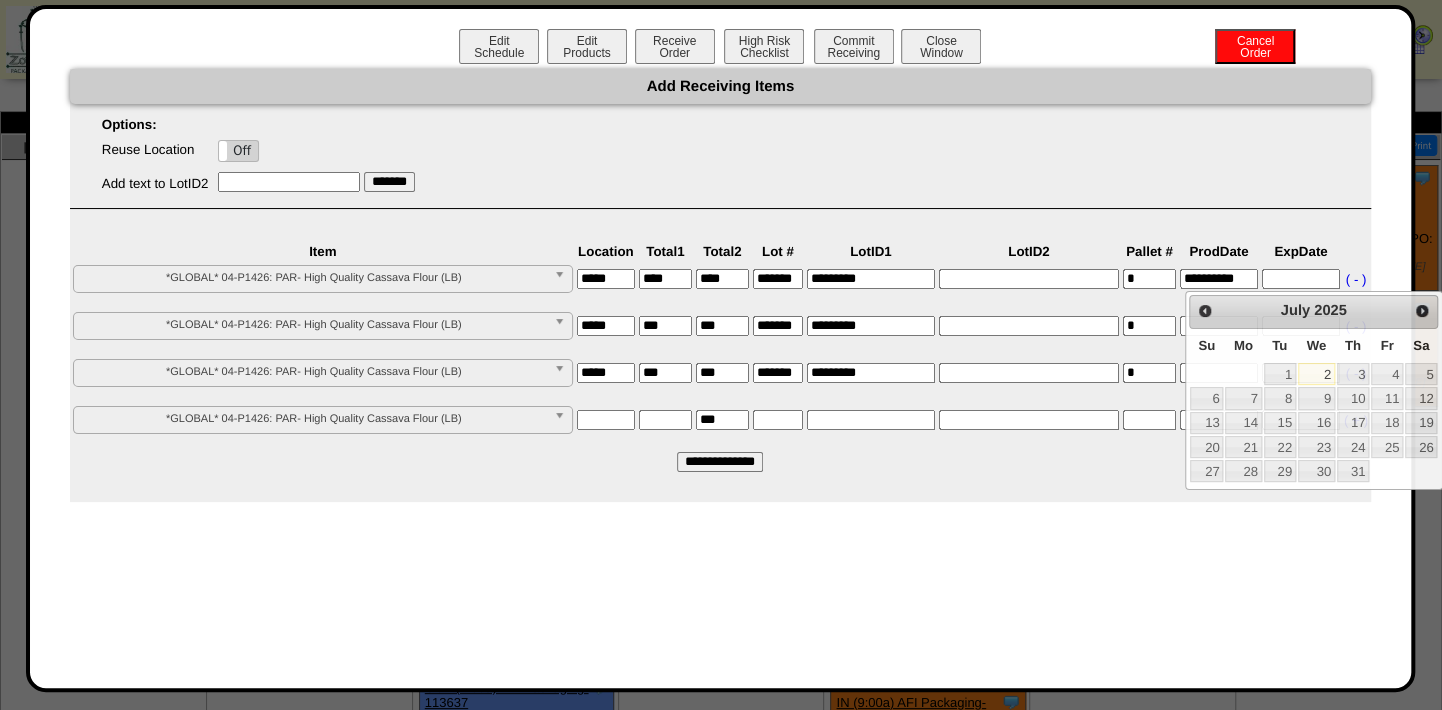 click at bounding box center [1301, 279] 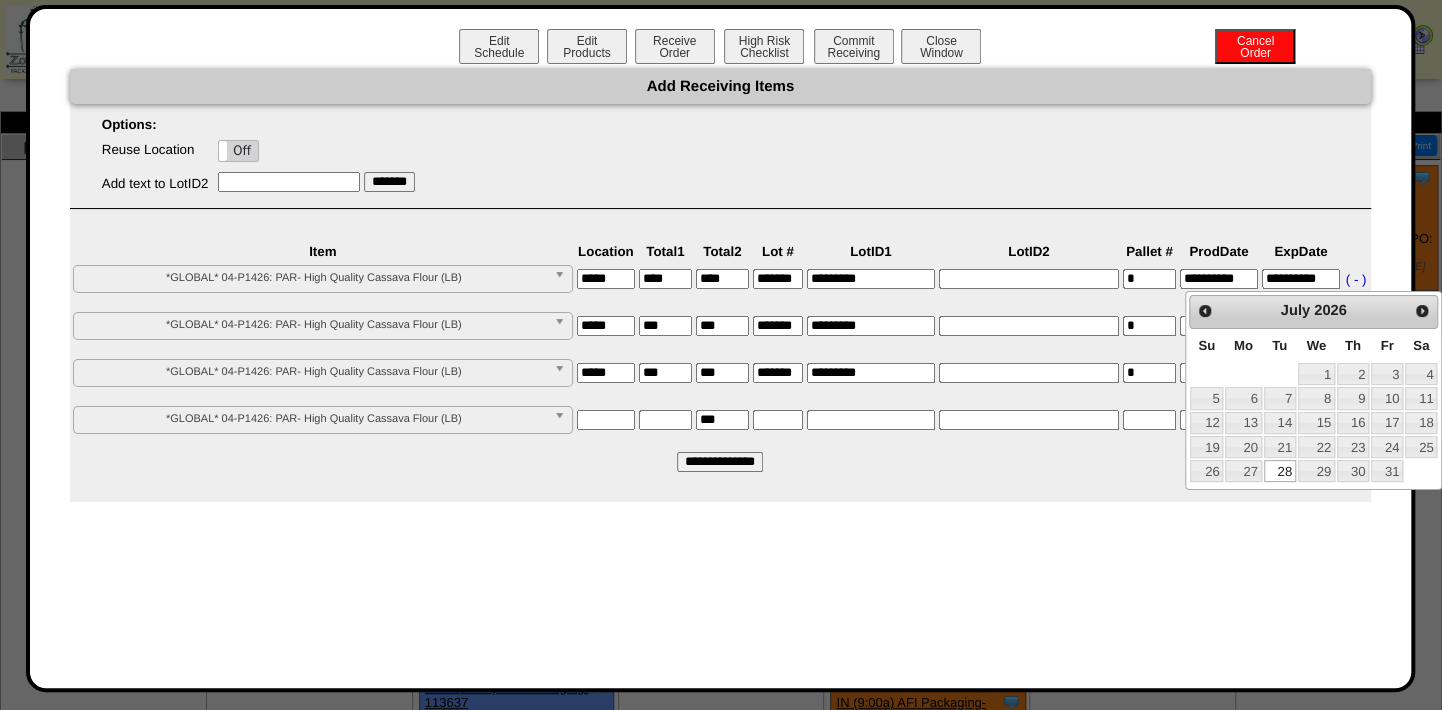 type on "**********" 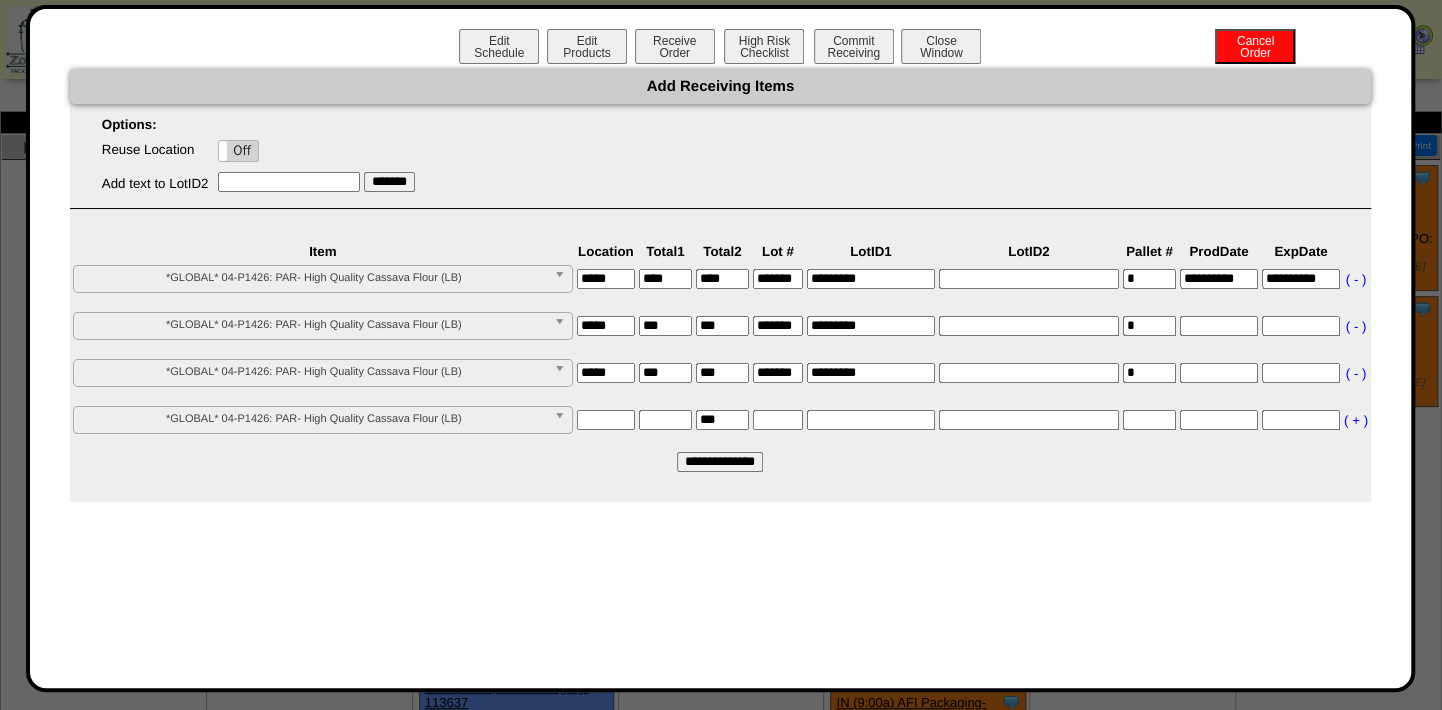 click at bounding box center (1219, 326) 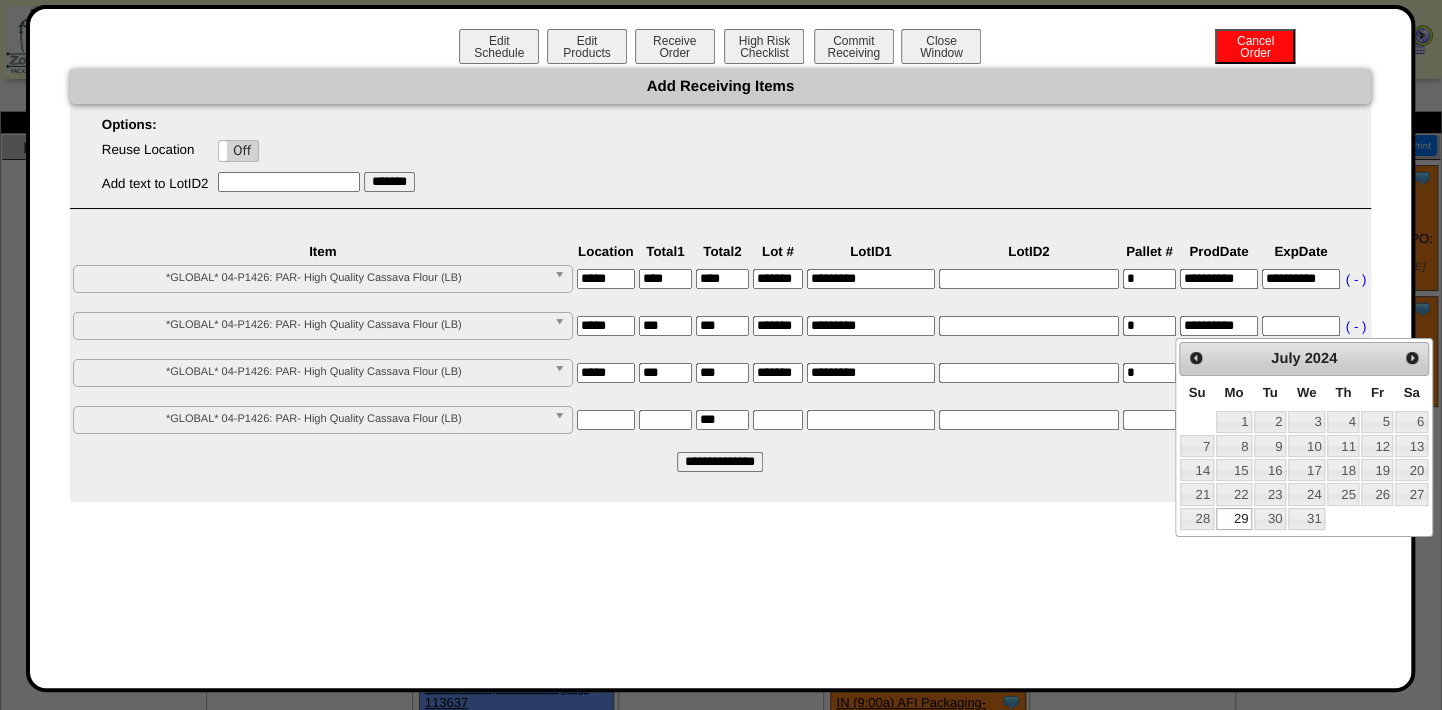 type on "**********" 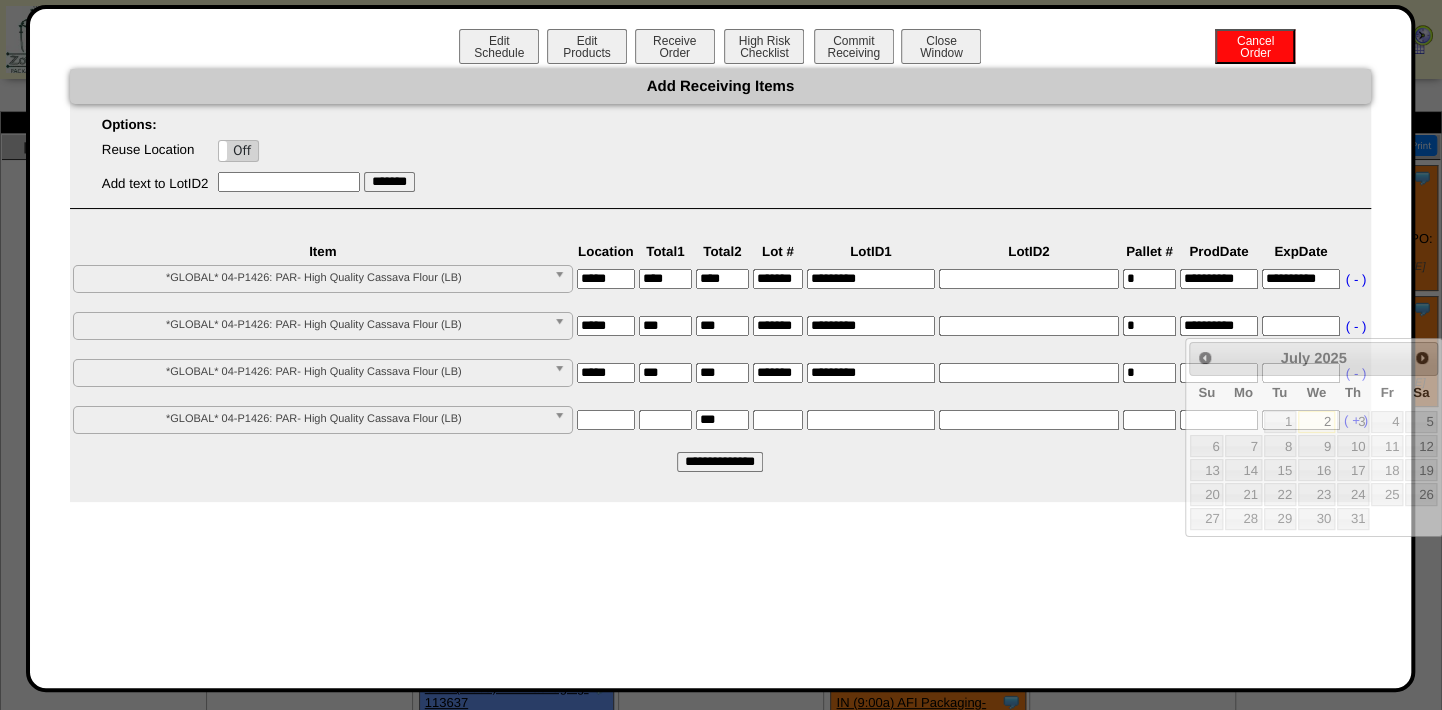 click at bounding box center [1301, 326] 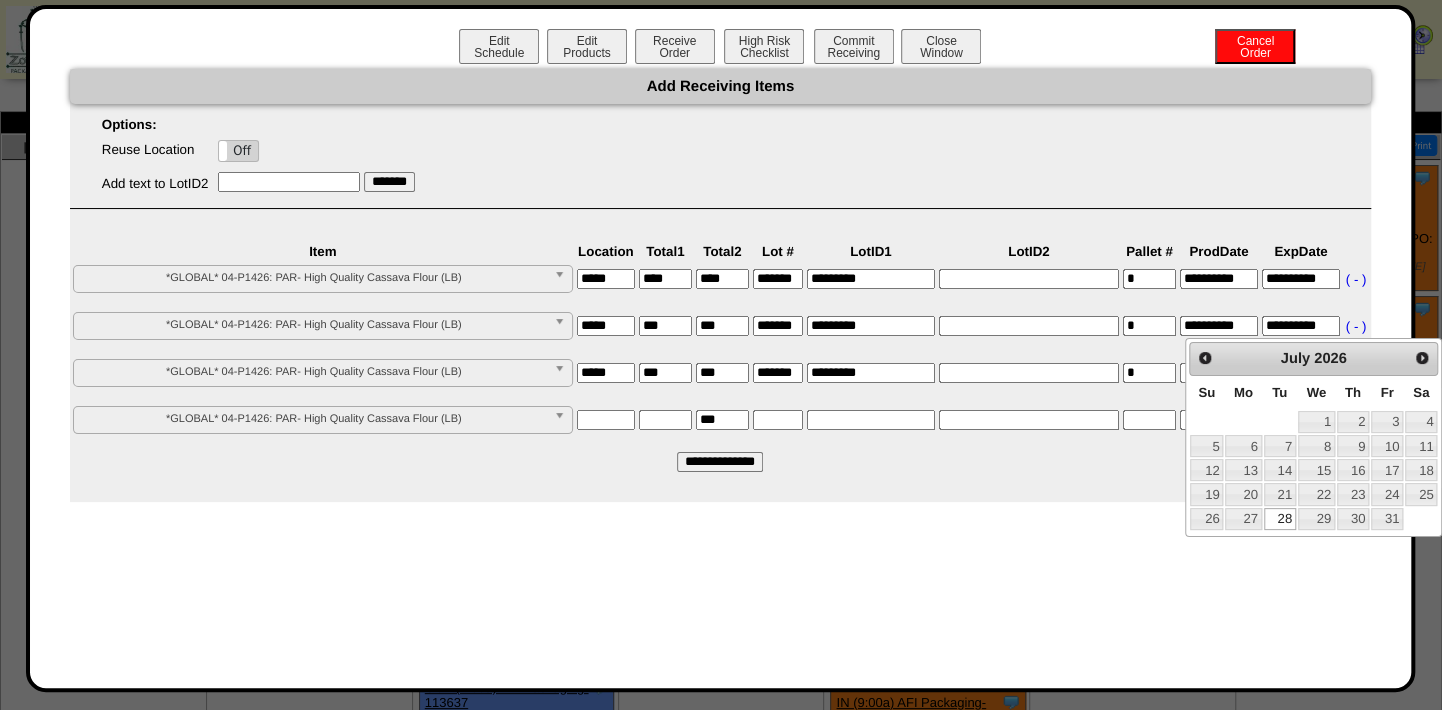 type on "**********" 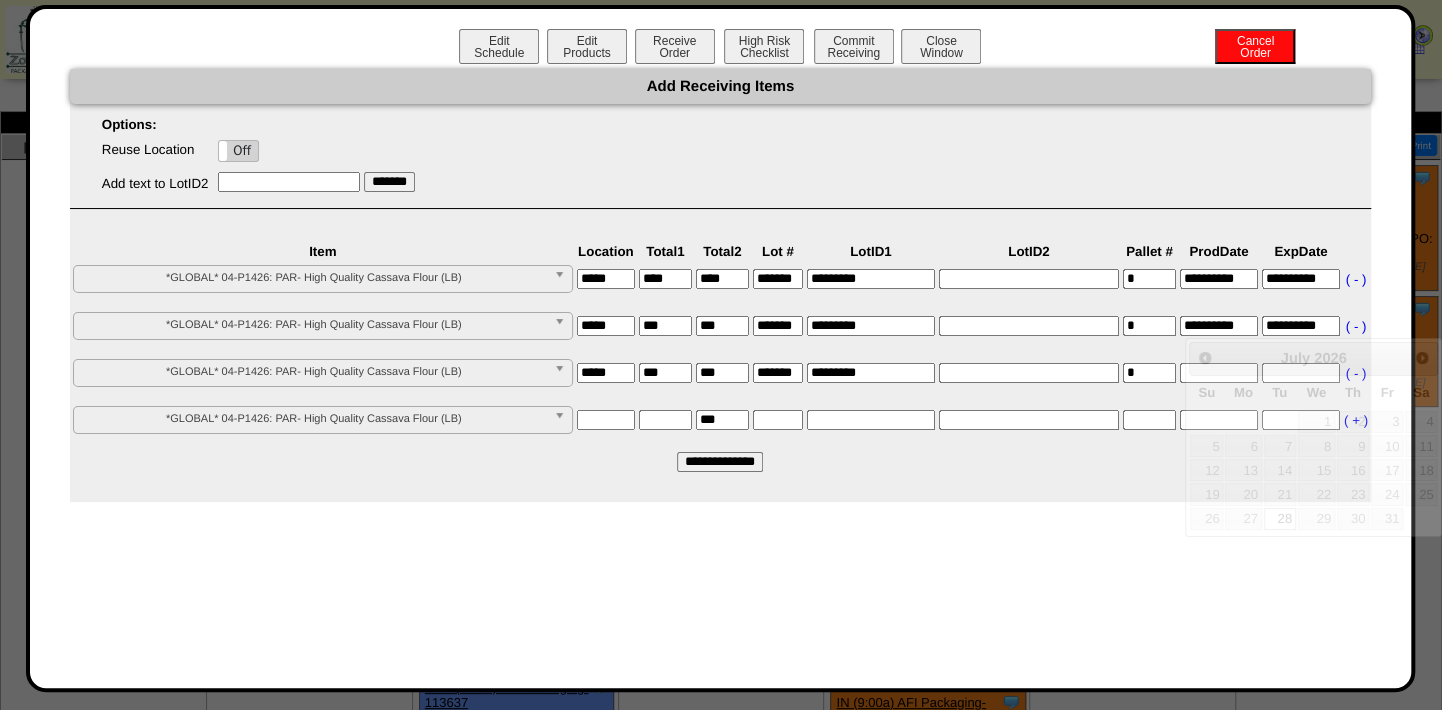 click on "*" at bounding box center (1149, 333) 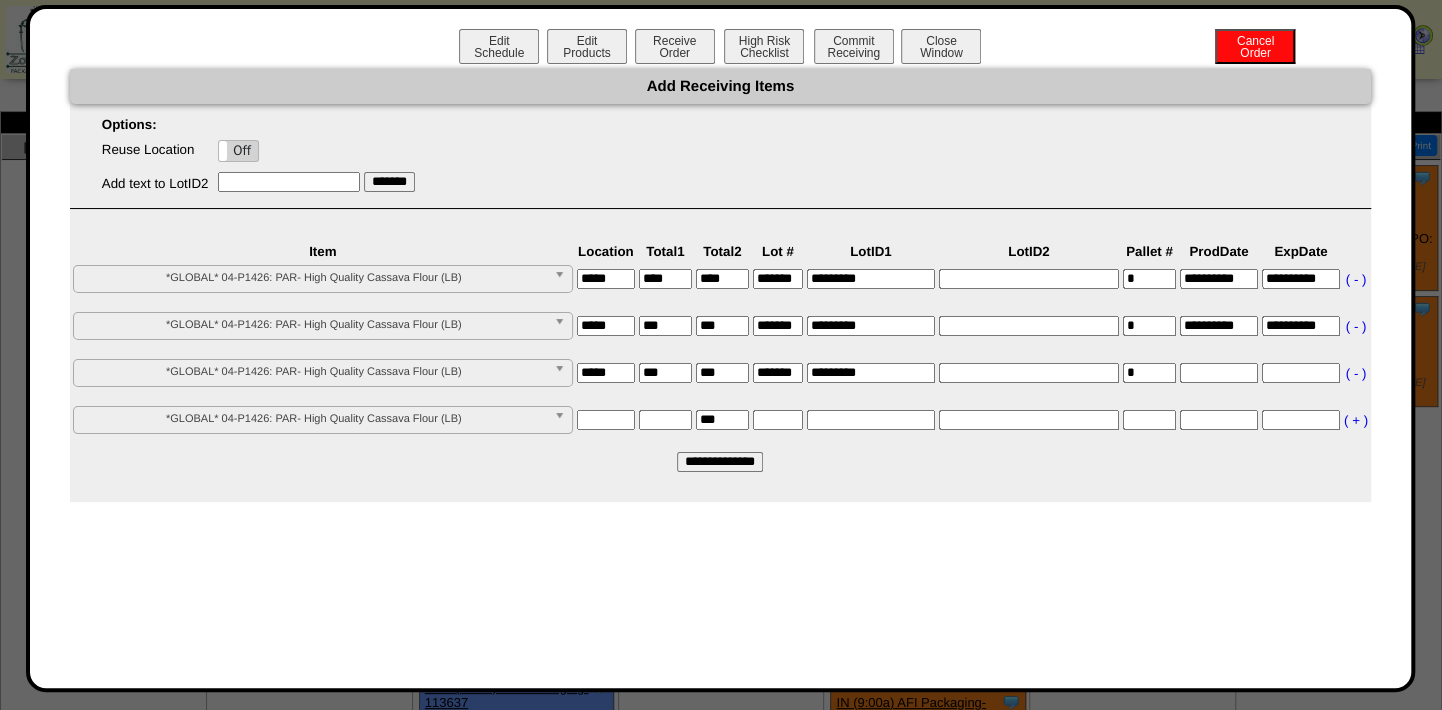click at bounding box center (1219, 373) 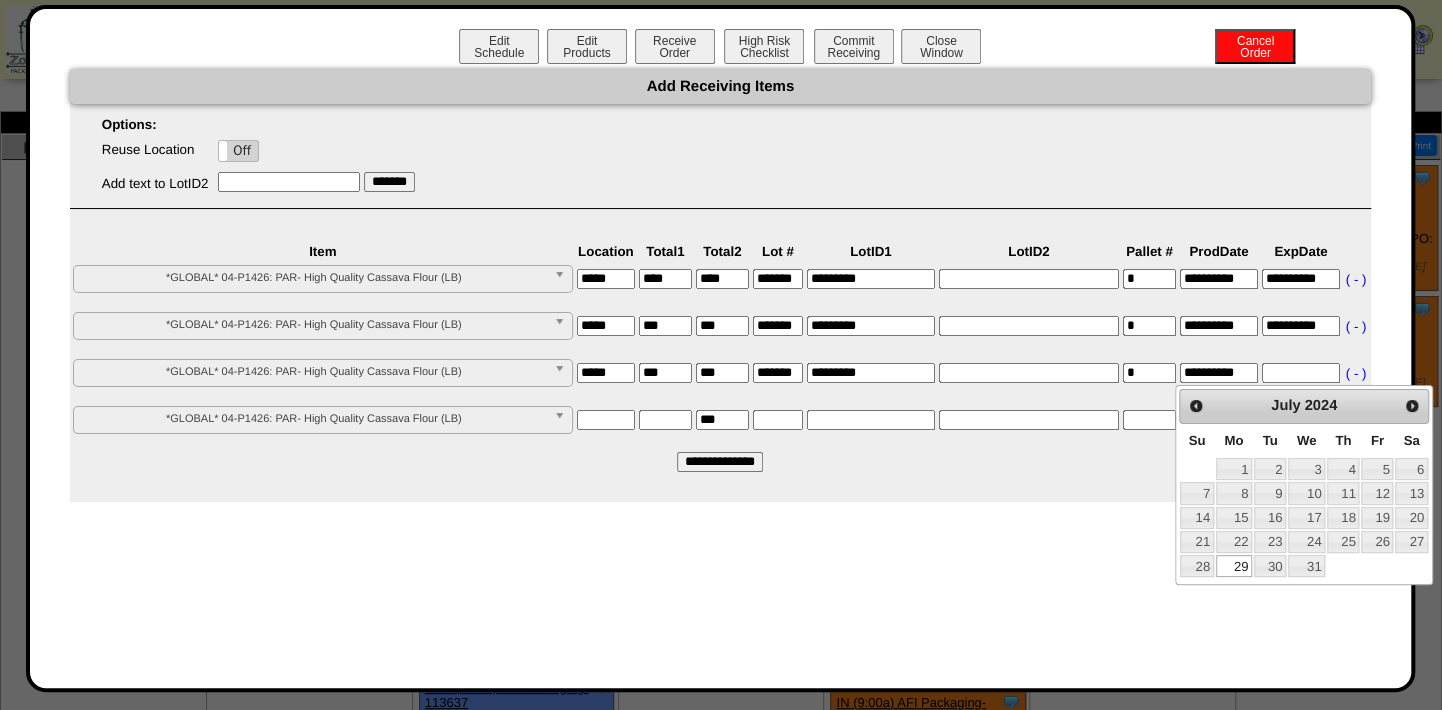 type on "**********" 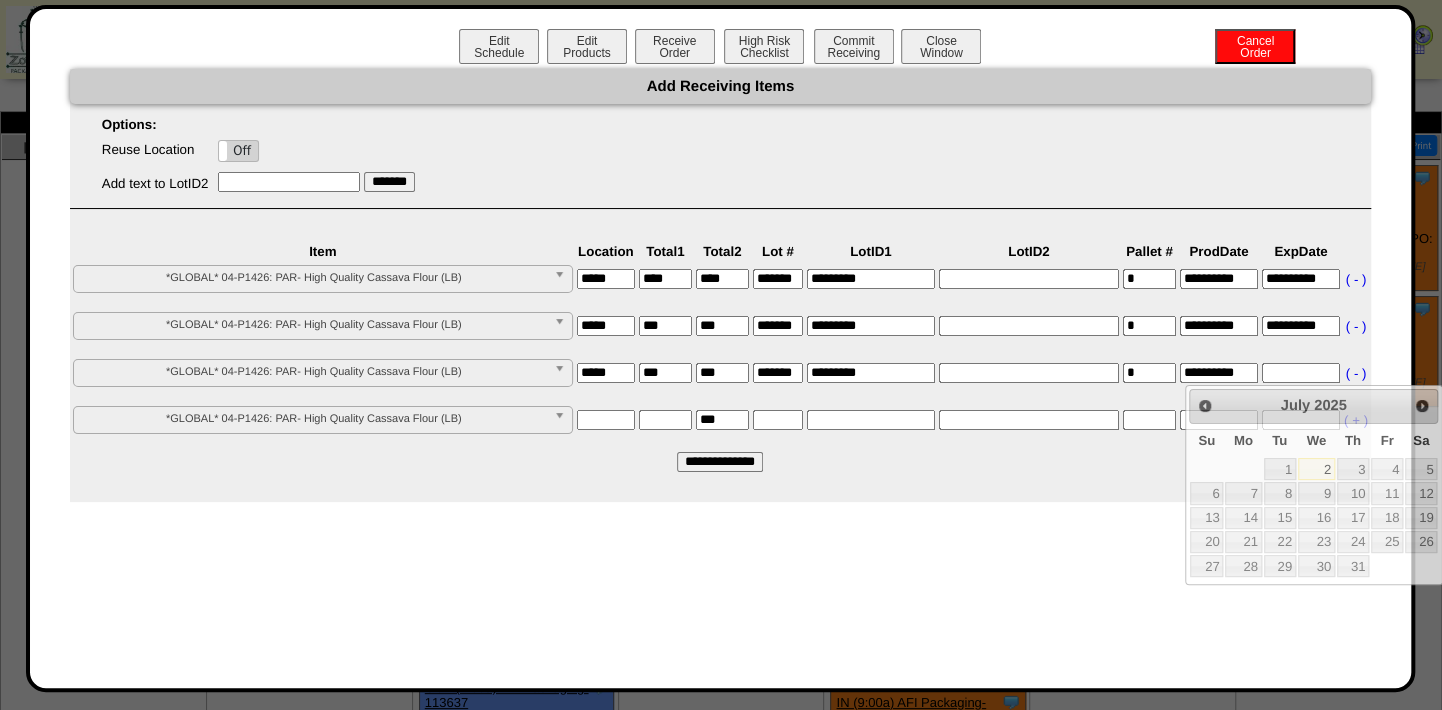 click at bounding box center [1301, 373] 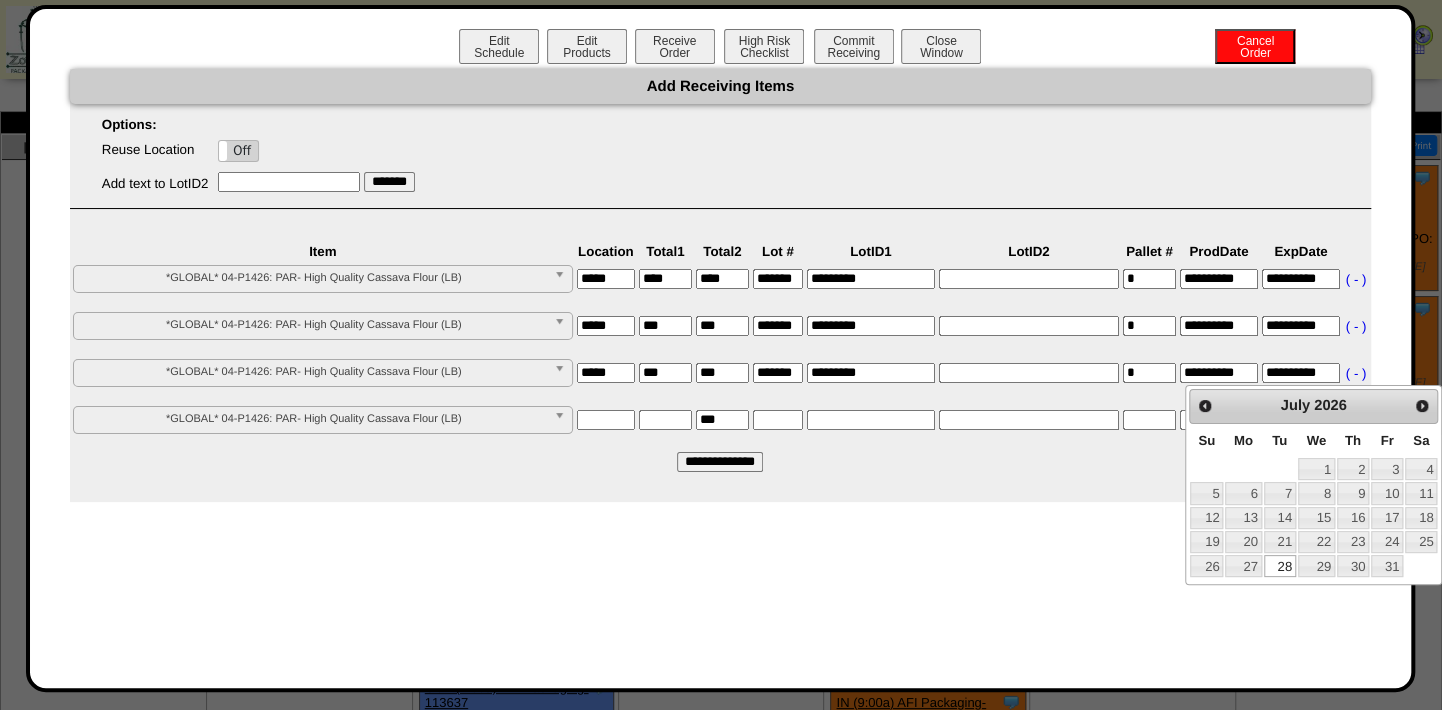 type on "**********" 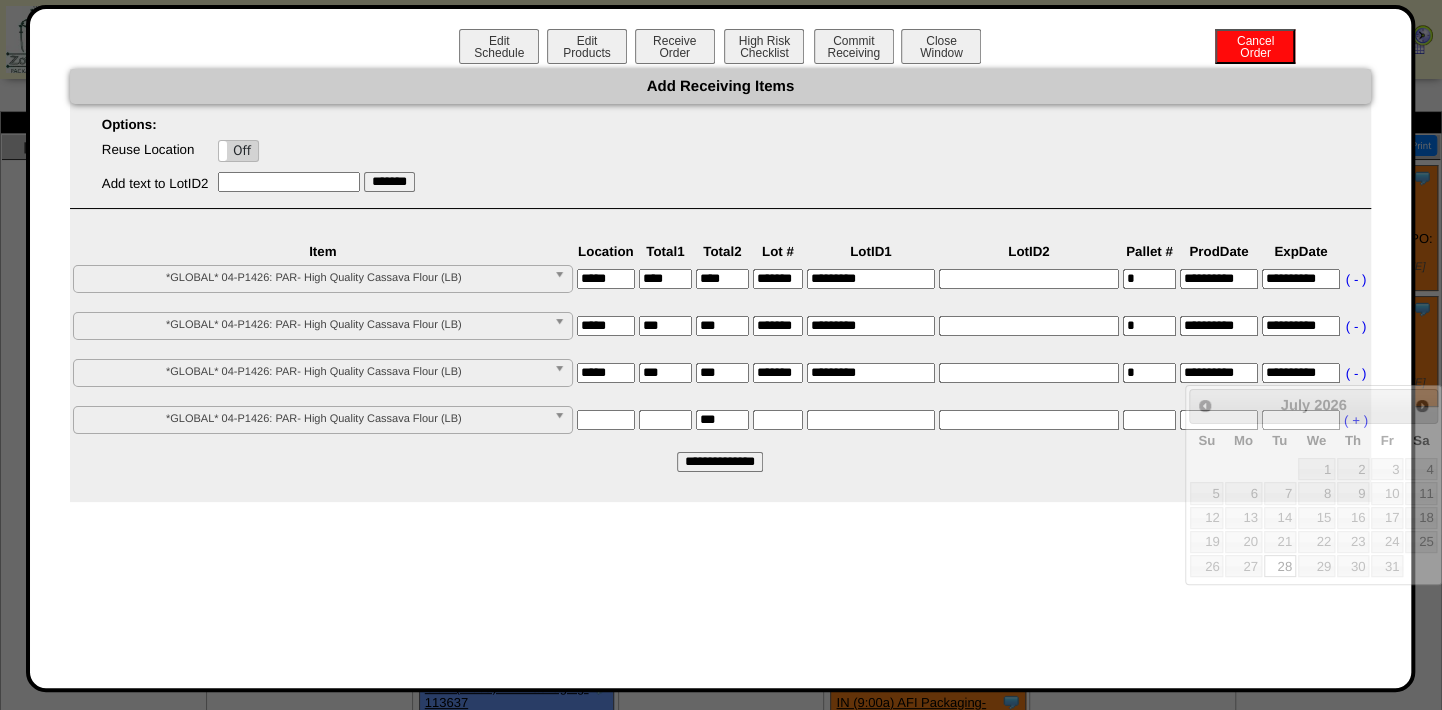 click on "Edit Schedule
Edit Products
Receive Order
High Risk Checklist
Commit Receiving
Cancel Order
Close Window
Add Receiving Items
Options:
Reuse Location
On Off
Add text to LotID2
*******
Item
Location
Total1
Total2
Lot #
LotID1
LotID2
Pallet #
ProdDate
ExpDate" at bounding box center [720, 348] 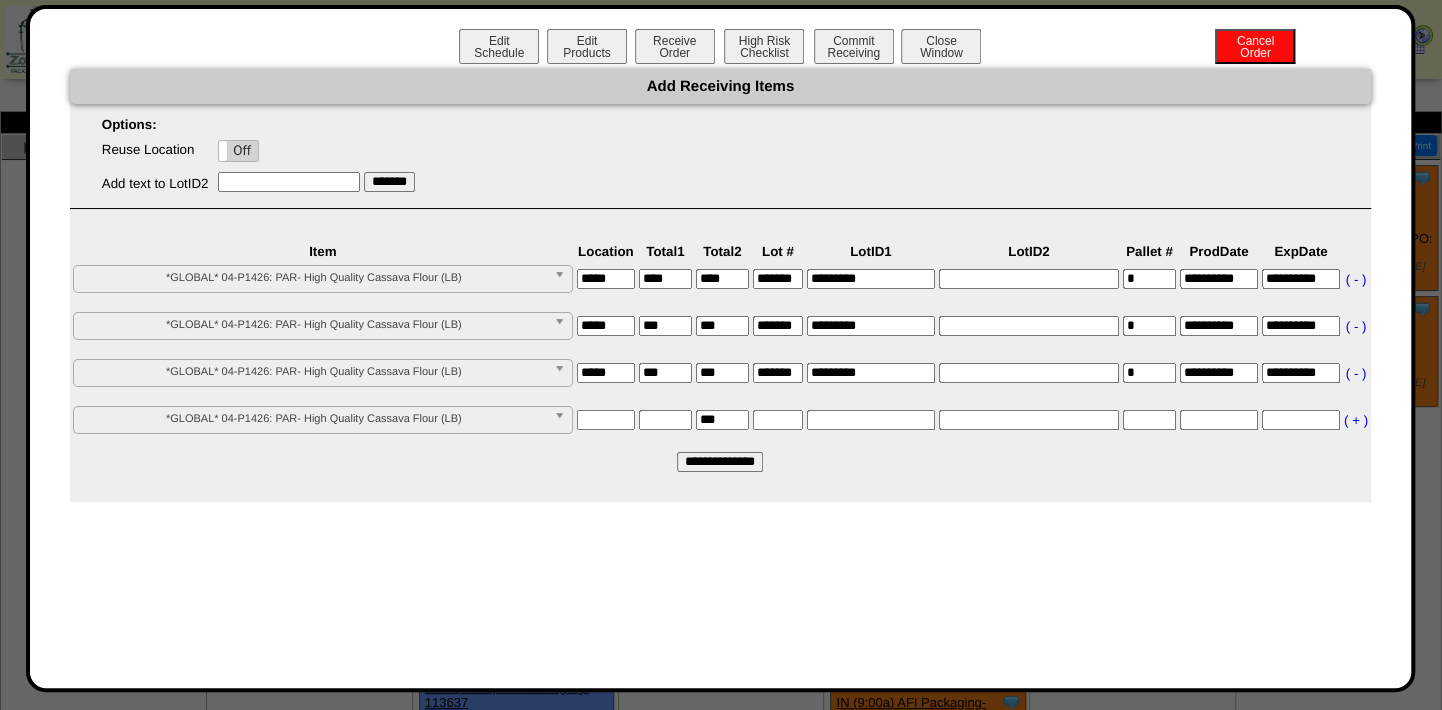 click on "Edit Schedule
Edit Products
Receive Order
High Risk Checklist
Commit Receiving
Cancel Order
Close Window
Add Receiving Items
Options:
Reuse Location
On Off
Add text to LotID2
*******
Item
Location
Total1
Total2
Lot #
LotID1
LotID2
Pallet #
ProdDate
ExpDate" at bounding box center [720, 348] 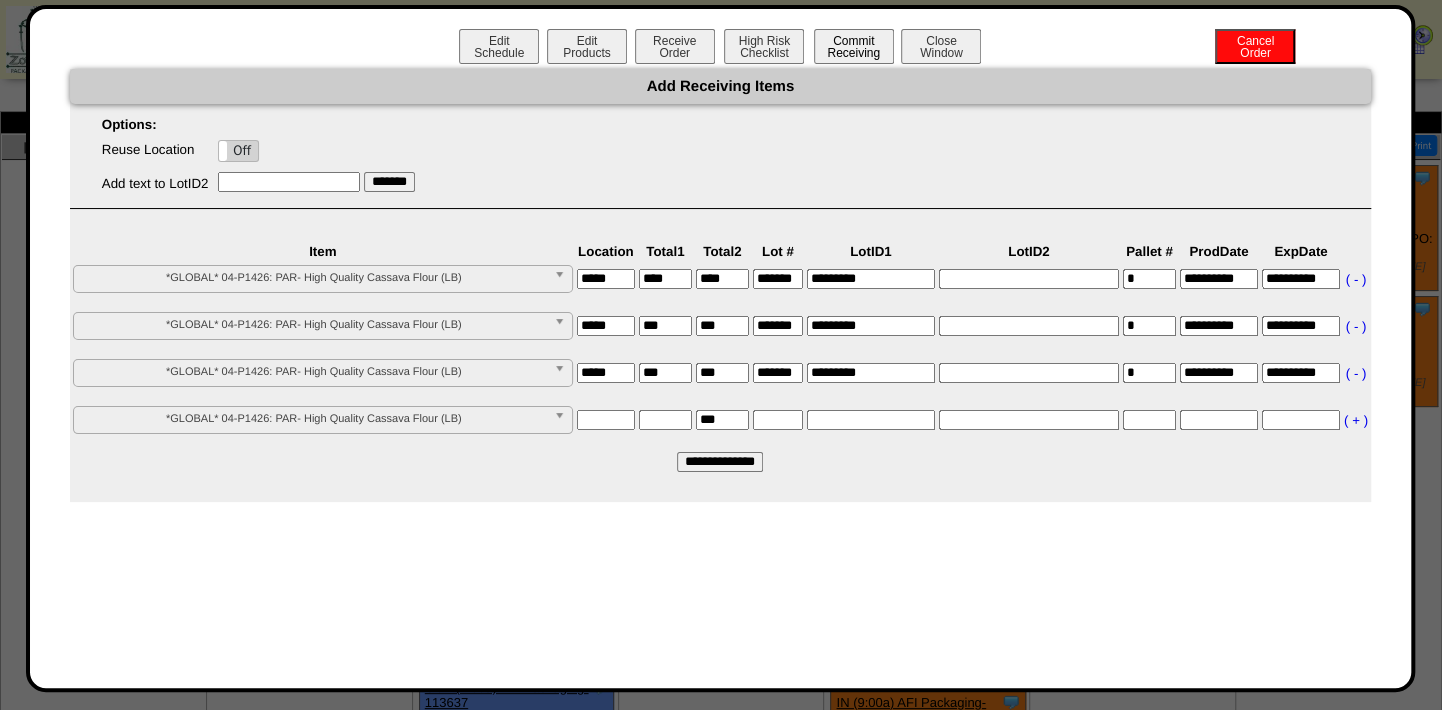 click on "Commit Receiving" at bounding box center (854, 46) 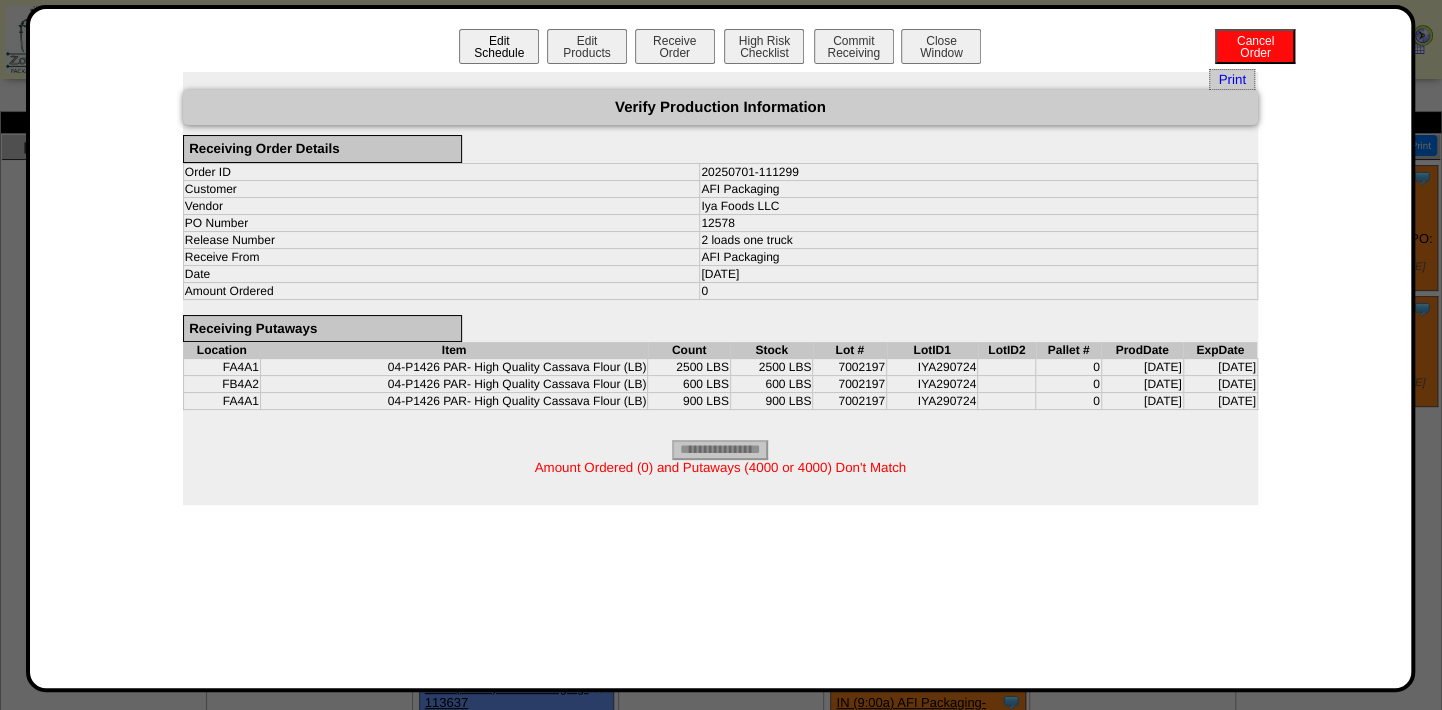 click on "Edit Schedule" at bounding box center (499, 46) 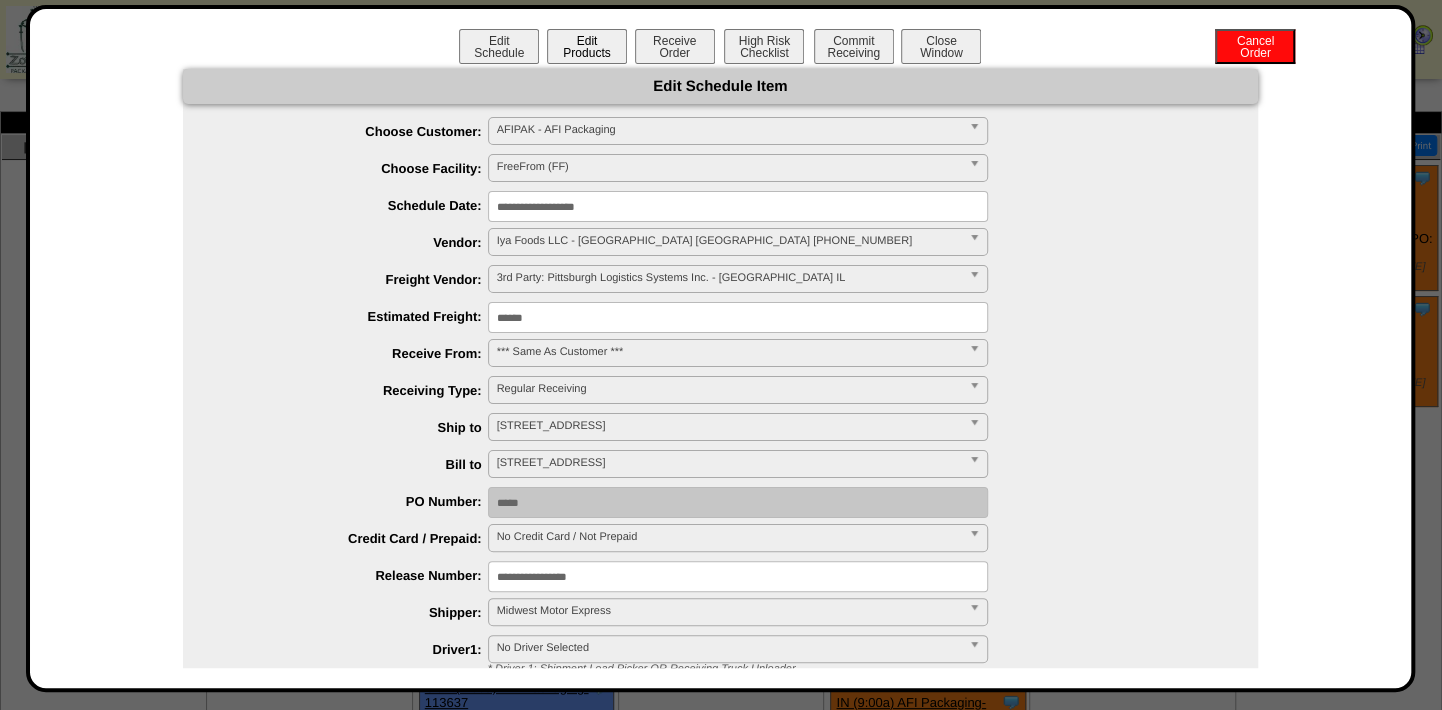 click on "Edit Products" at bounding box center (587, 46) 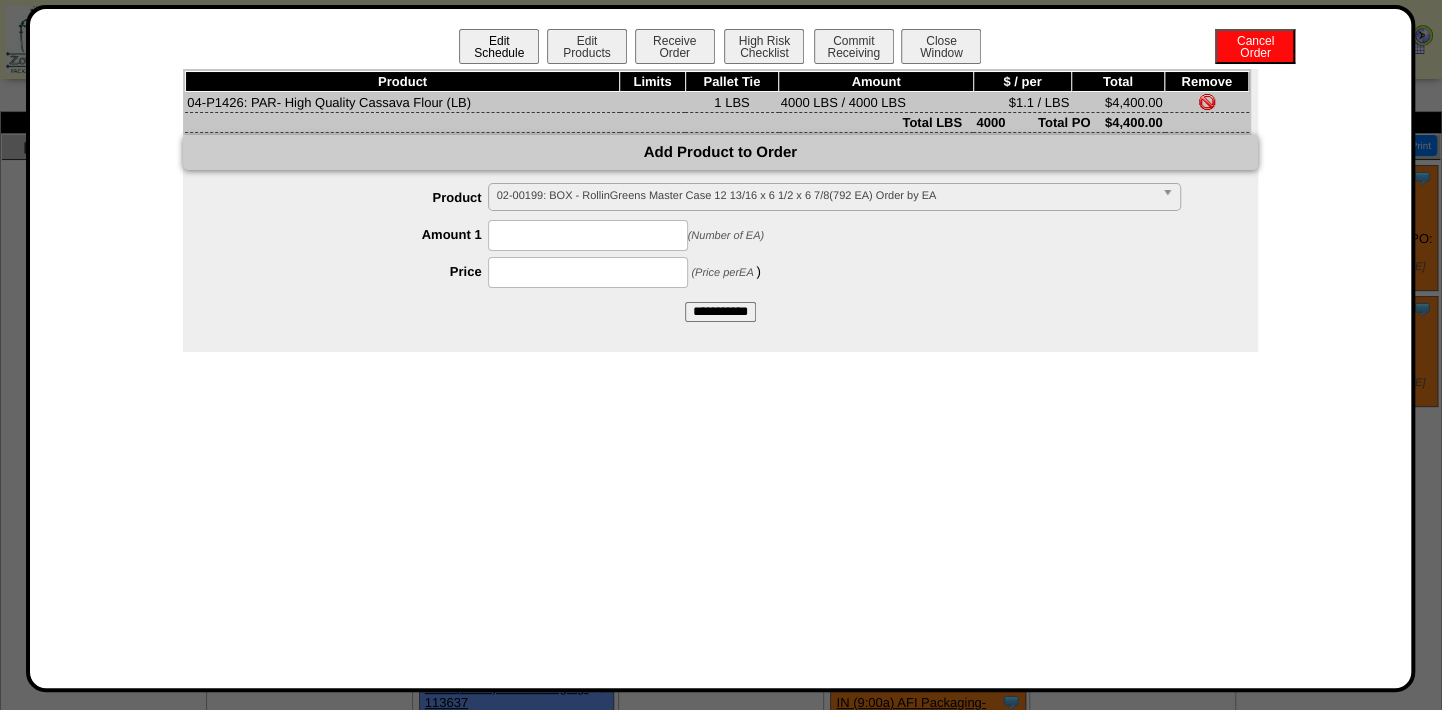 click on "Edit Schedule" at bounding box center [499, 46] 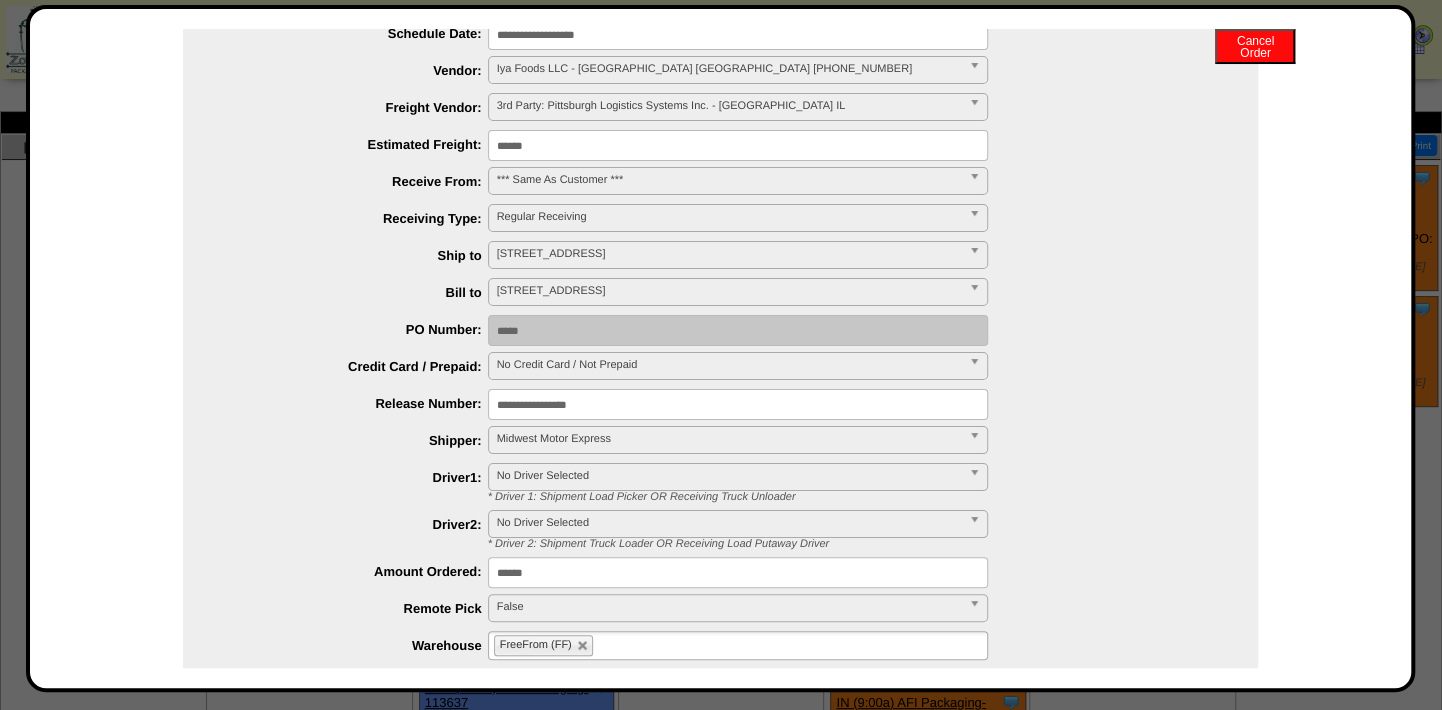 scroll, scrollTop: 181, scrollLeft: 0, axis: vertical 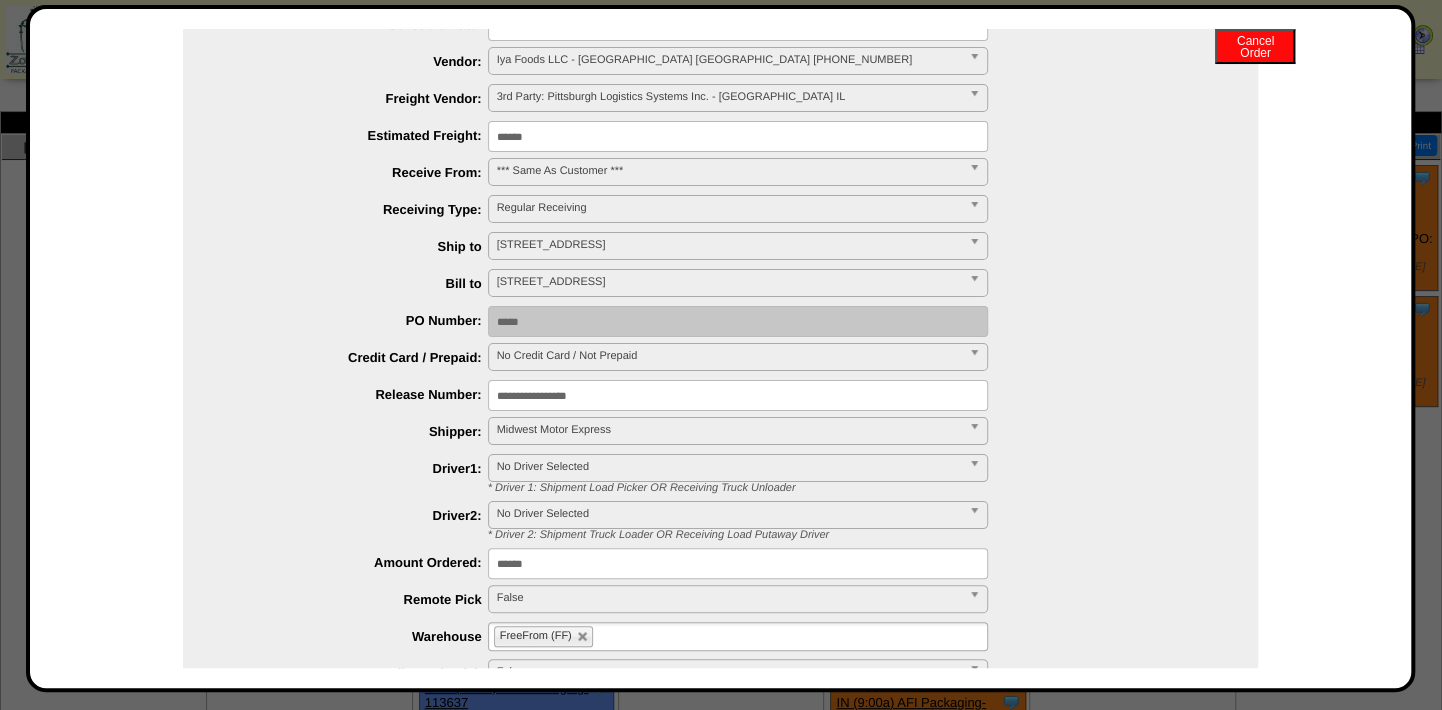 drag, startPoint x: 559, startPoint y: 558, endPoint x: 436, endPoint y: 535, distance: 125.13193 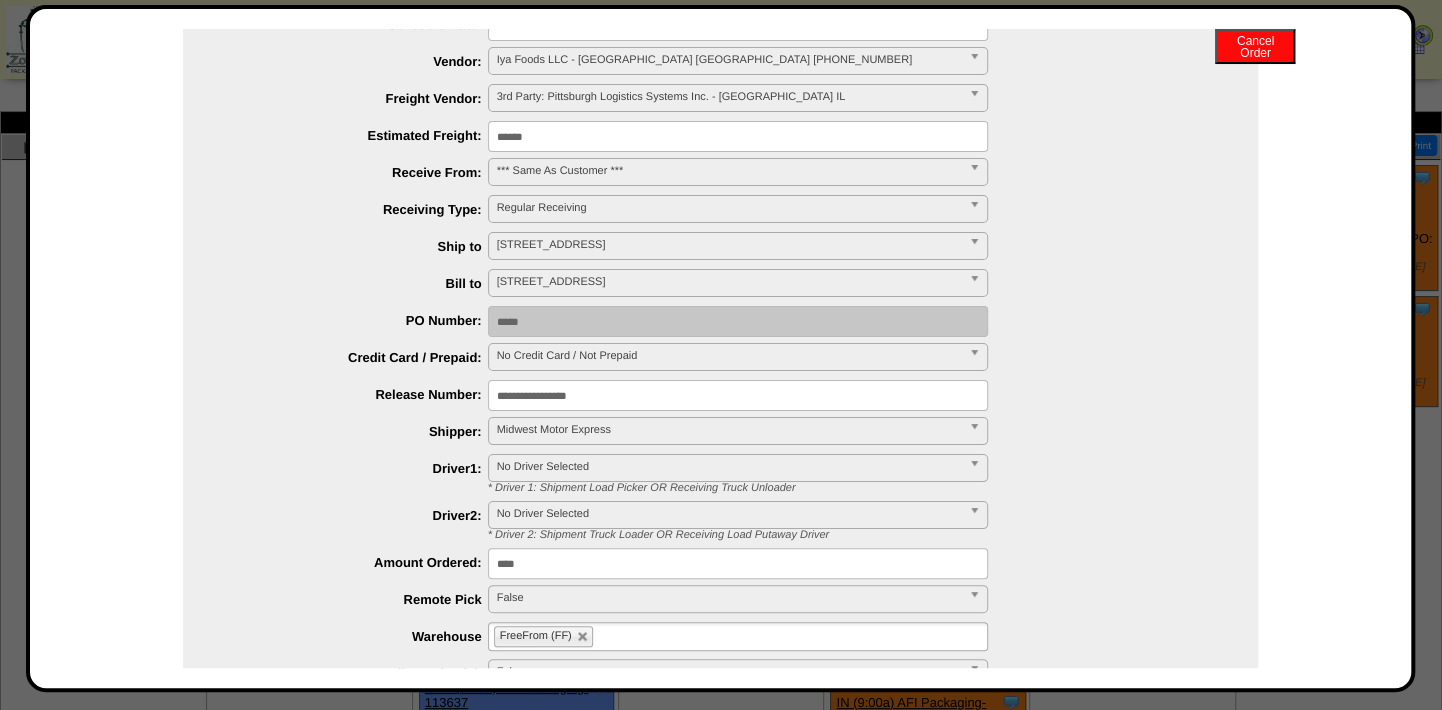 type on "****" 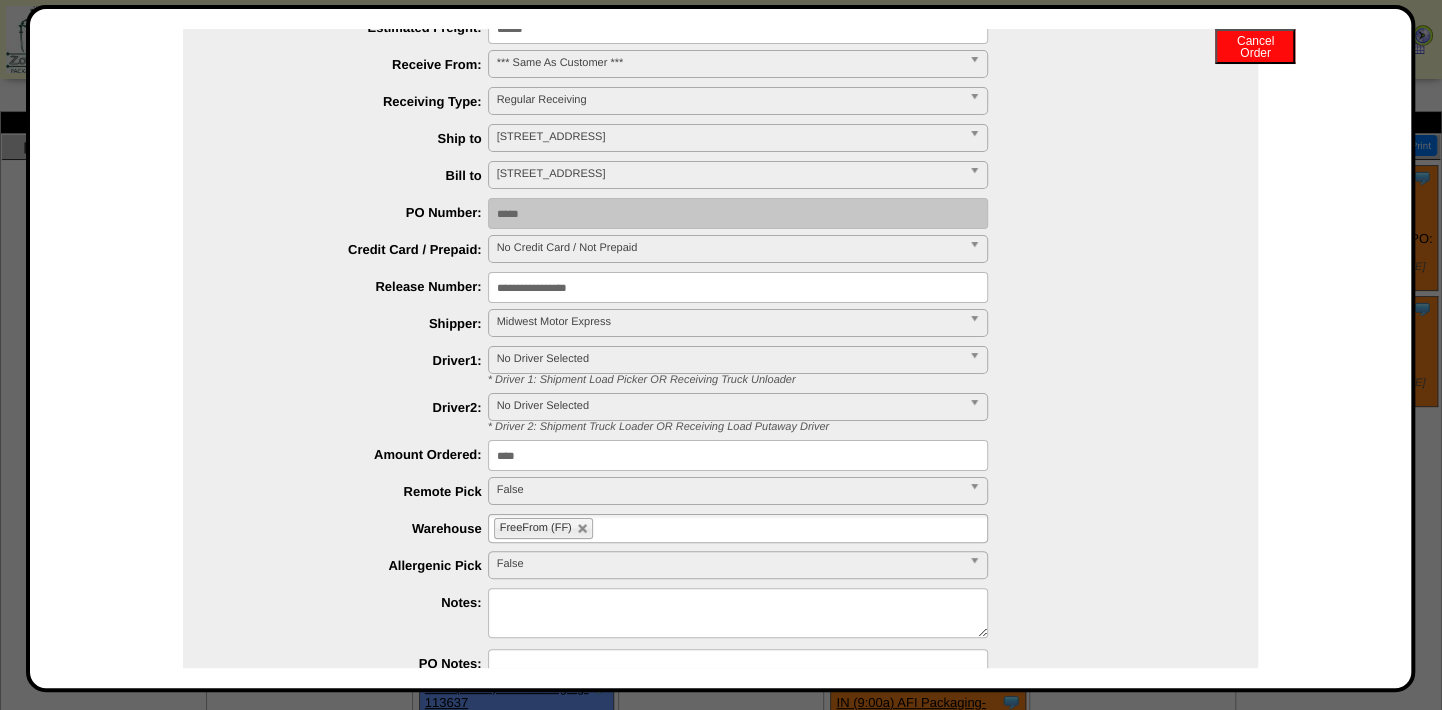 scroll, scrollTop: 405, scrollLeft: 0, axis: vertical 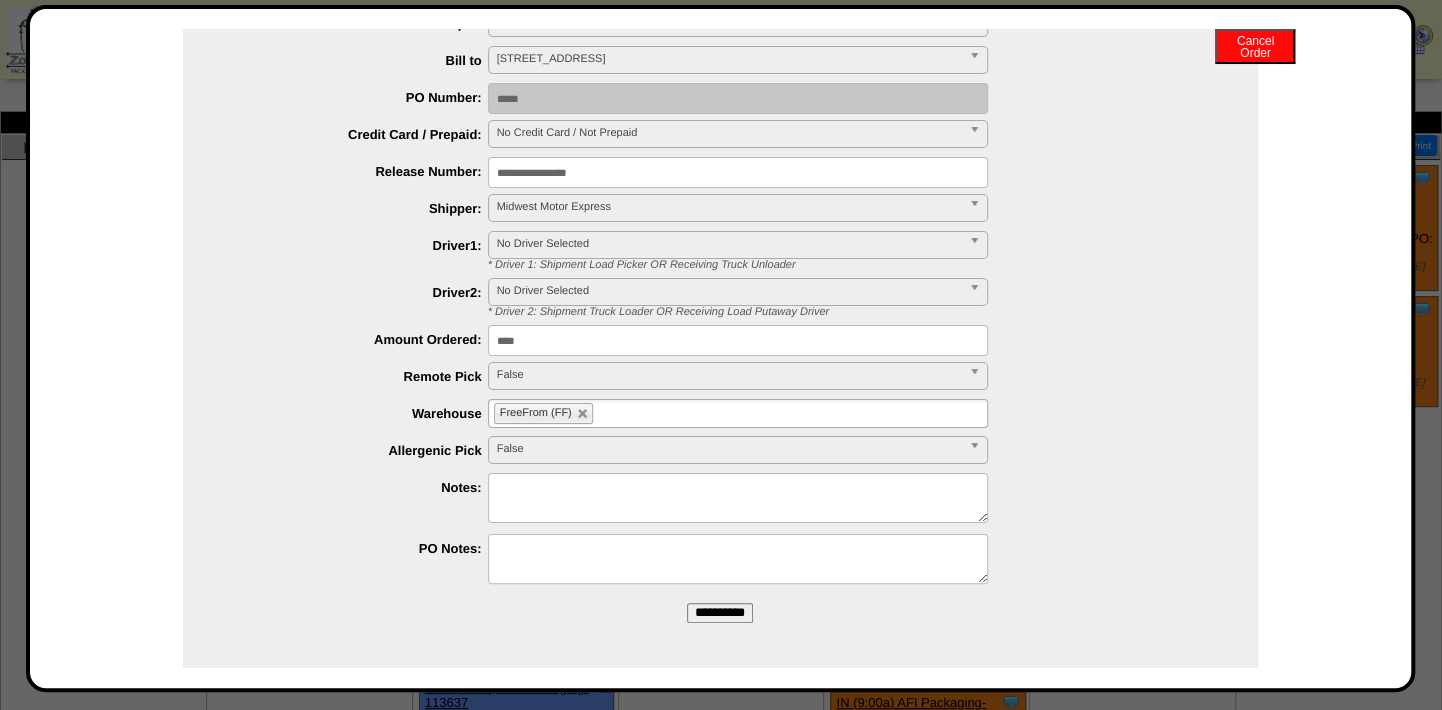 click on "**********" at bounding box center [720, 613] 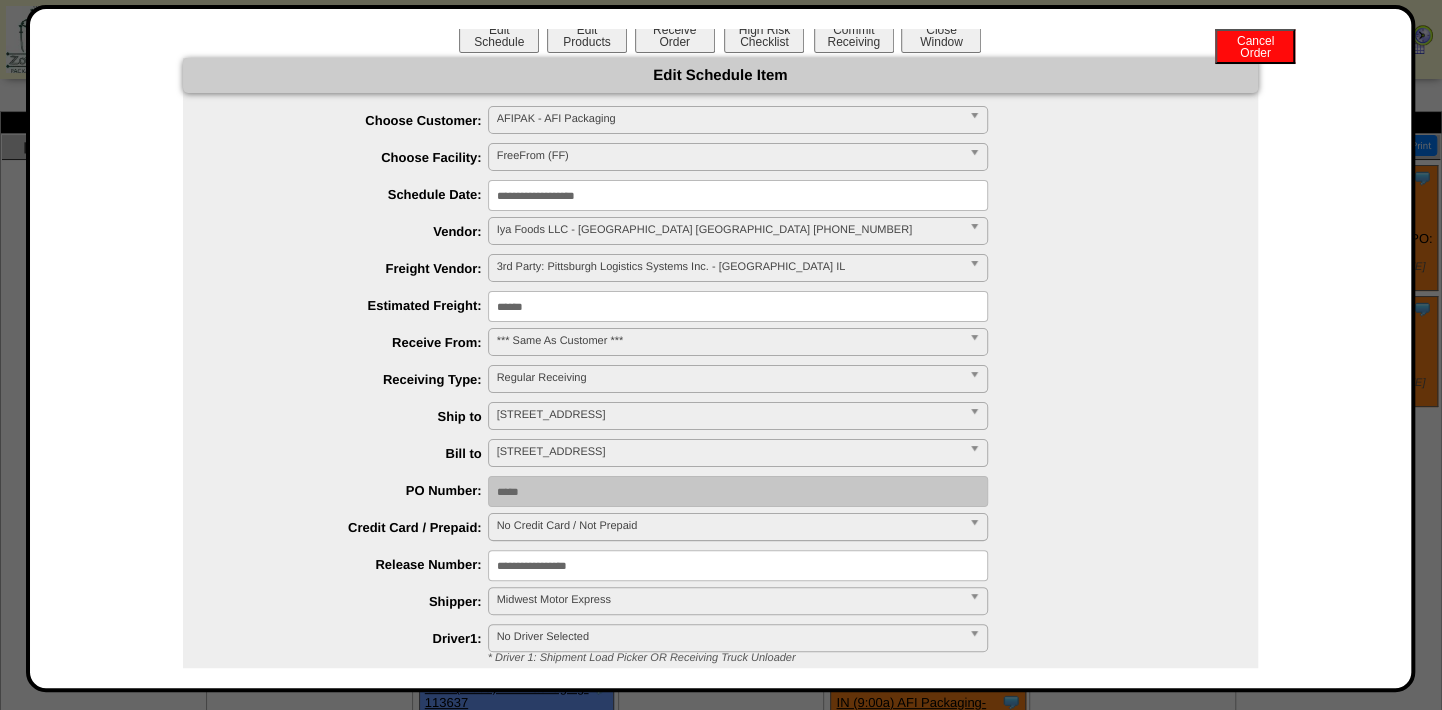 scroll, scrollTop: 0, scrollLeft: 0, axis: both 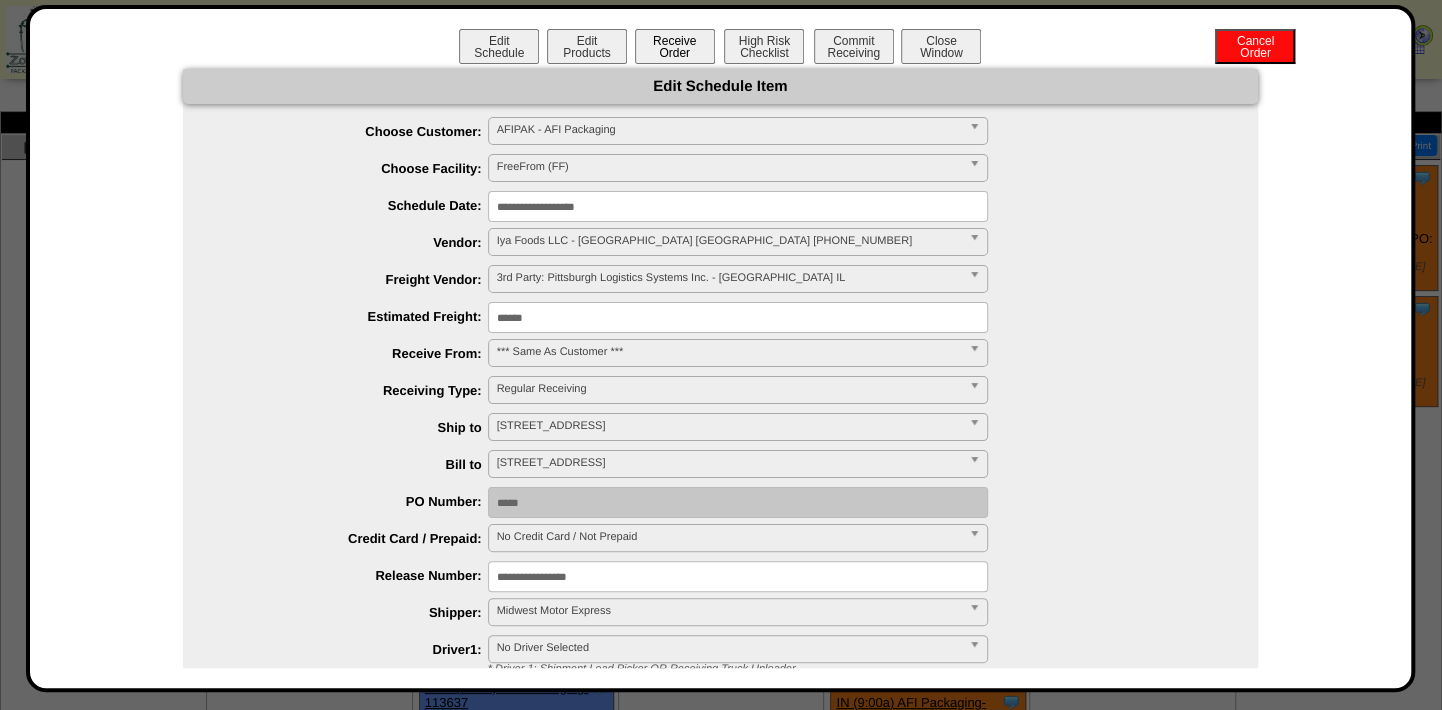 click on "Receive Order" at bounding box center (675, 46) 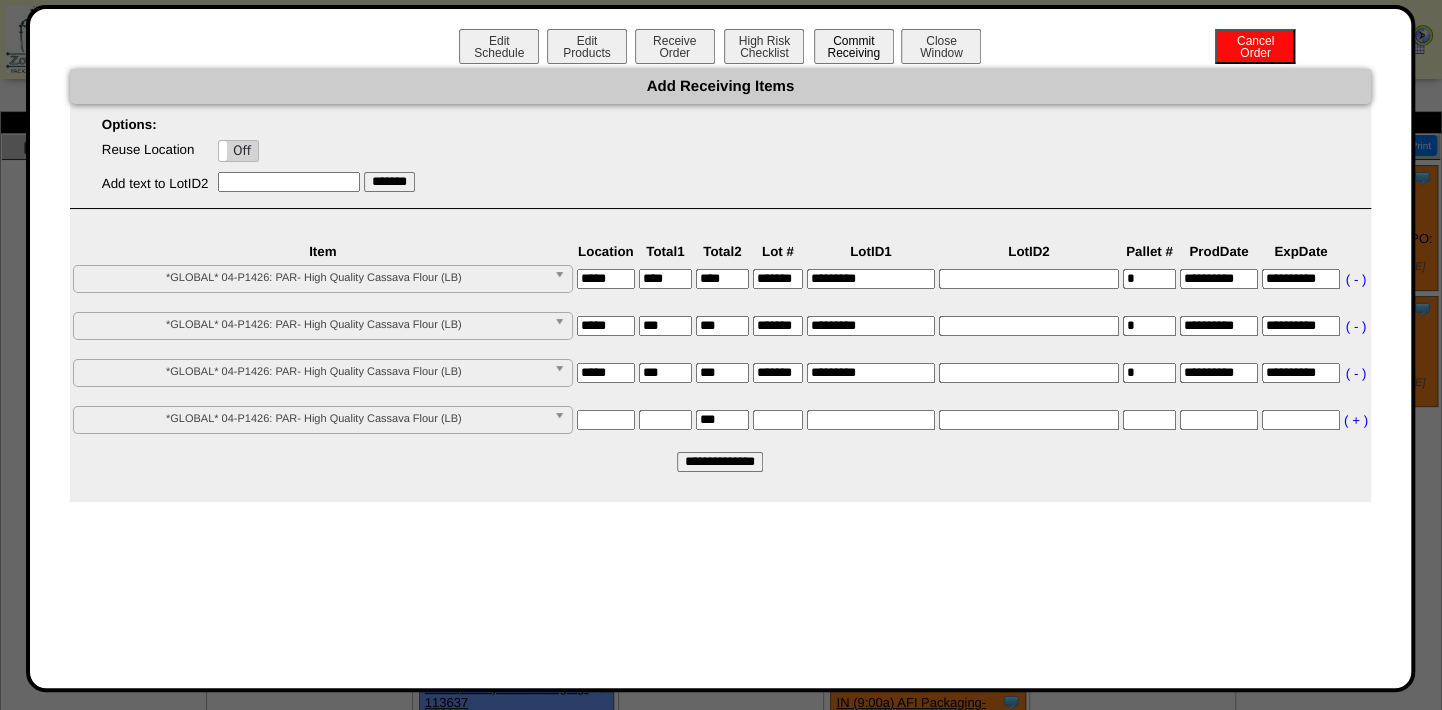 click on "Commit Receiving" at bounding box center [854, 46] 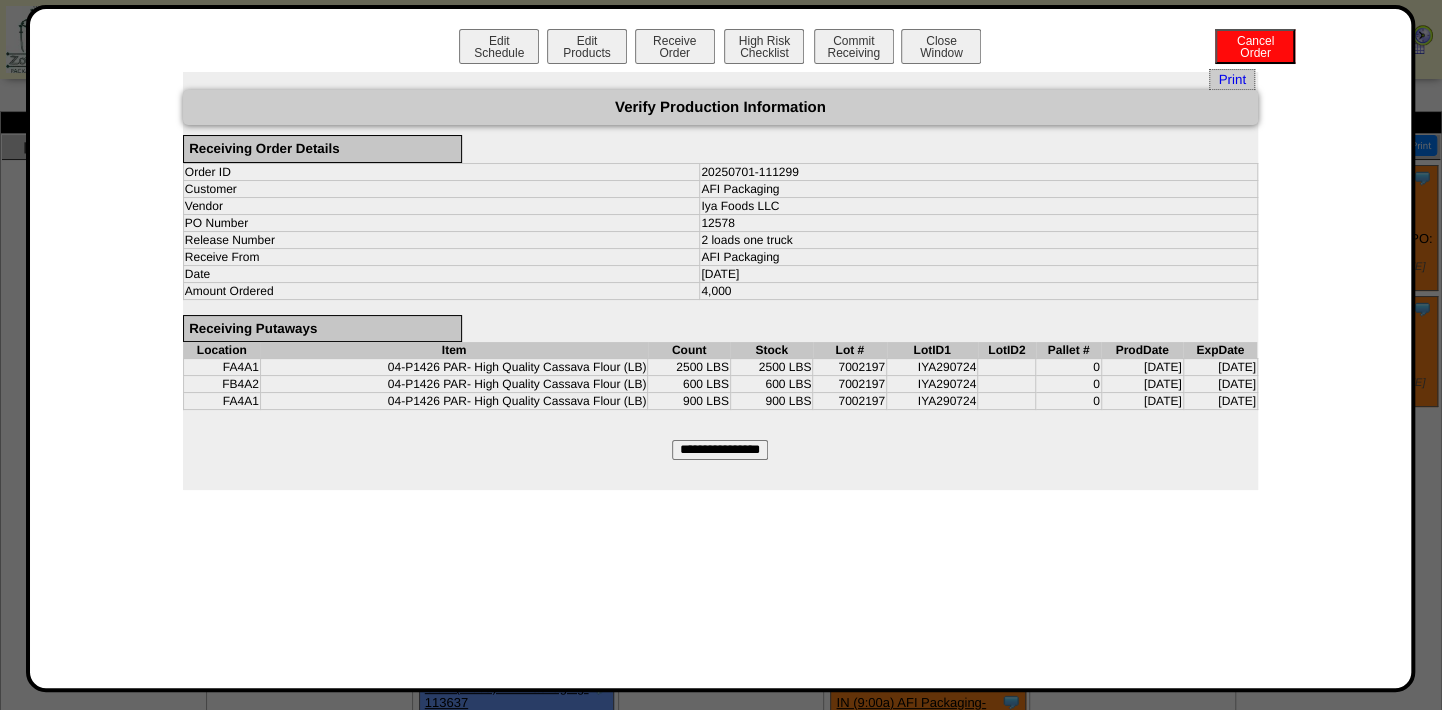 click on "**********" at bounding box center (720, 450) 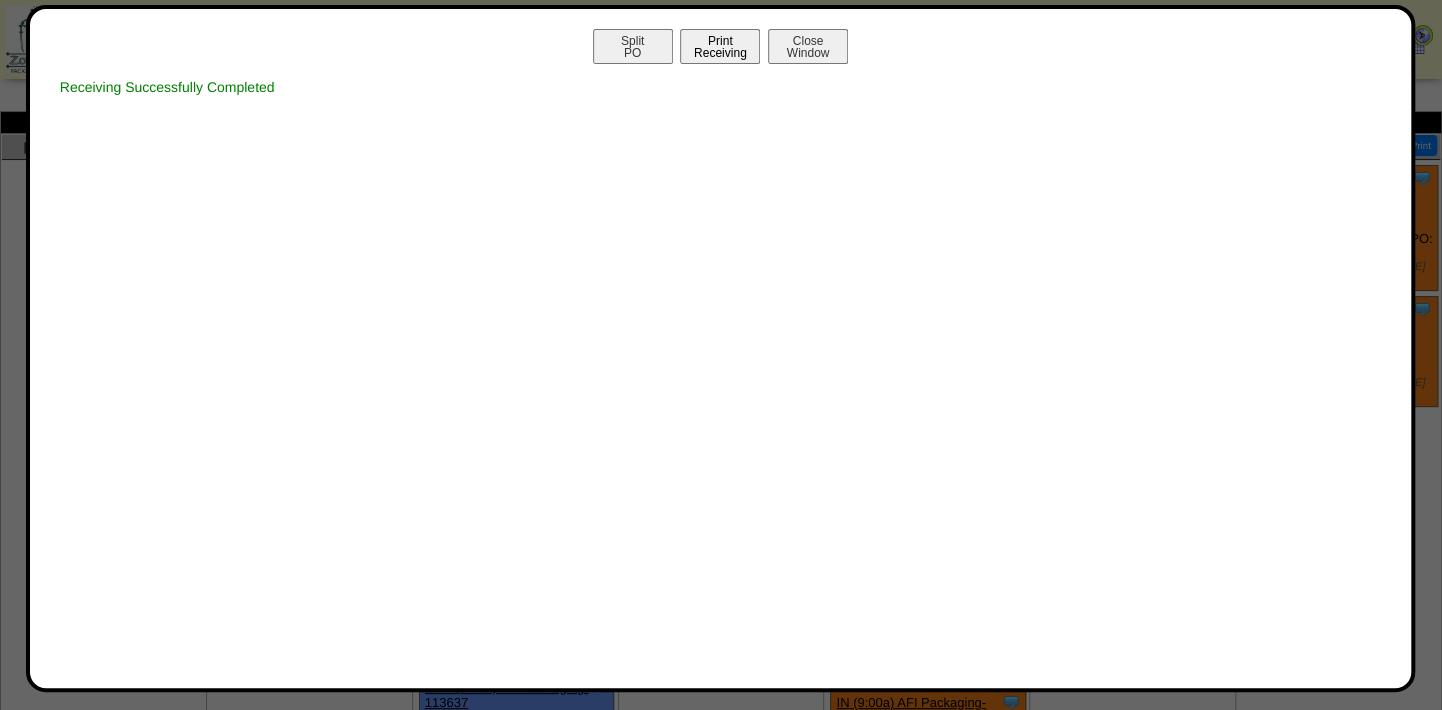 click on "Print Receiving" at bounding box center (720, 46) 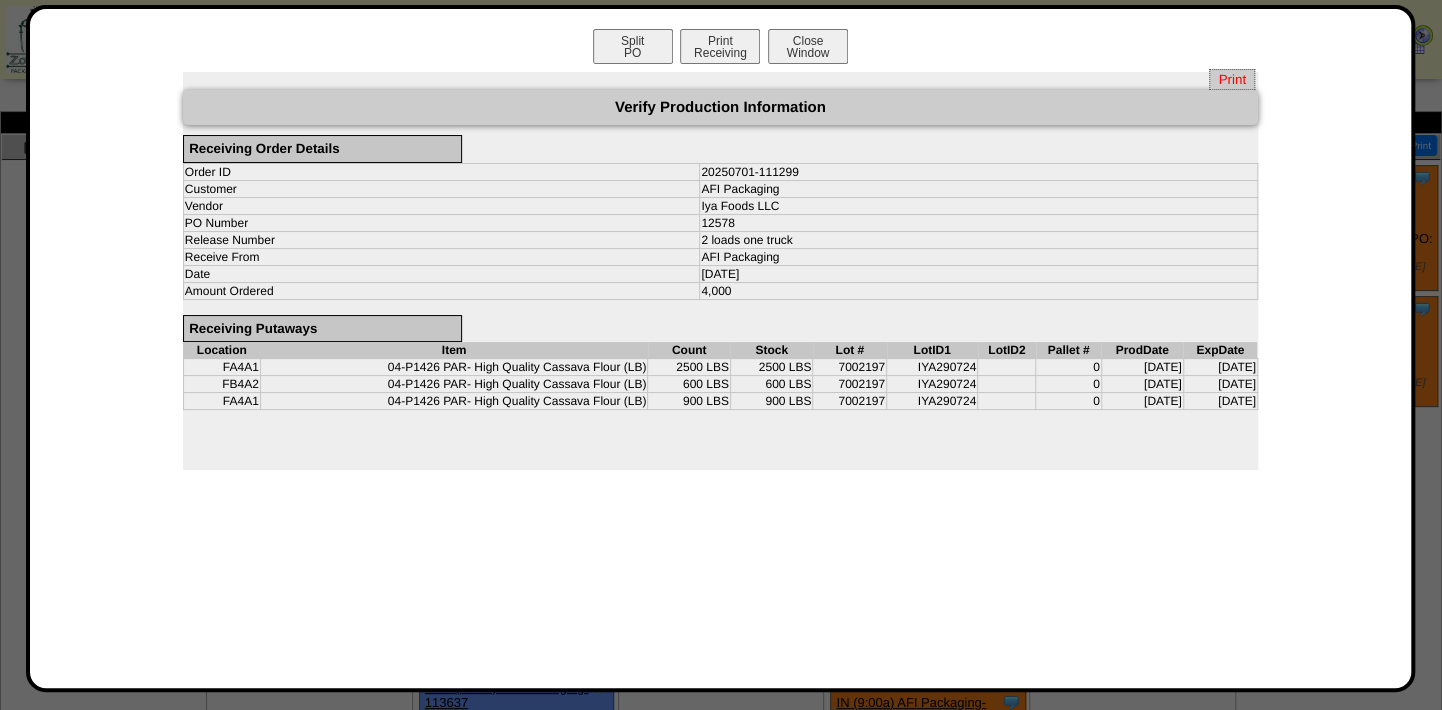 click on "Print" at bounding box center [1231, 79] 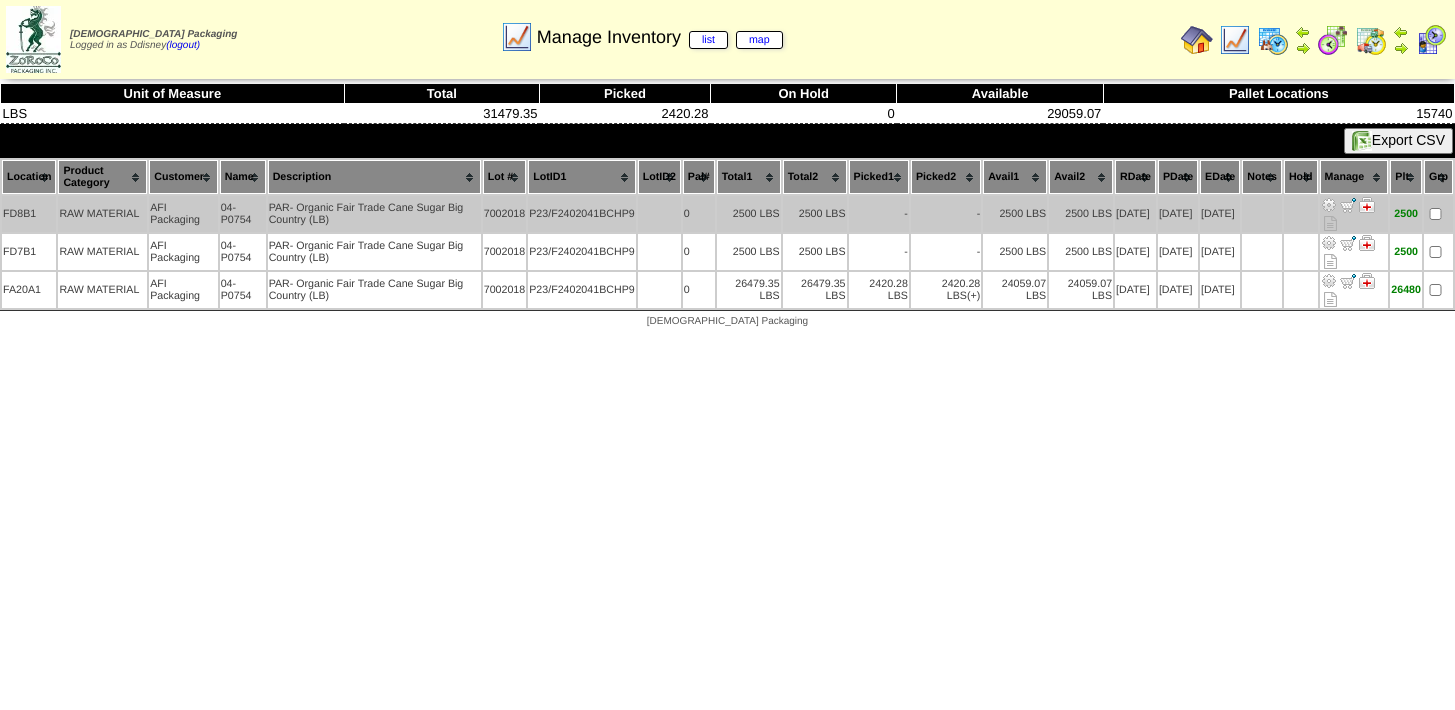 scroll, scrollTop: 0, scrollLeft: 0, axis: both 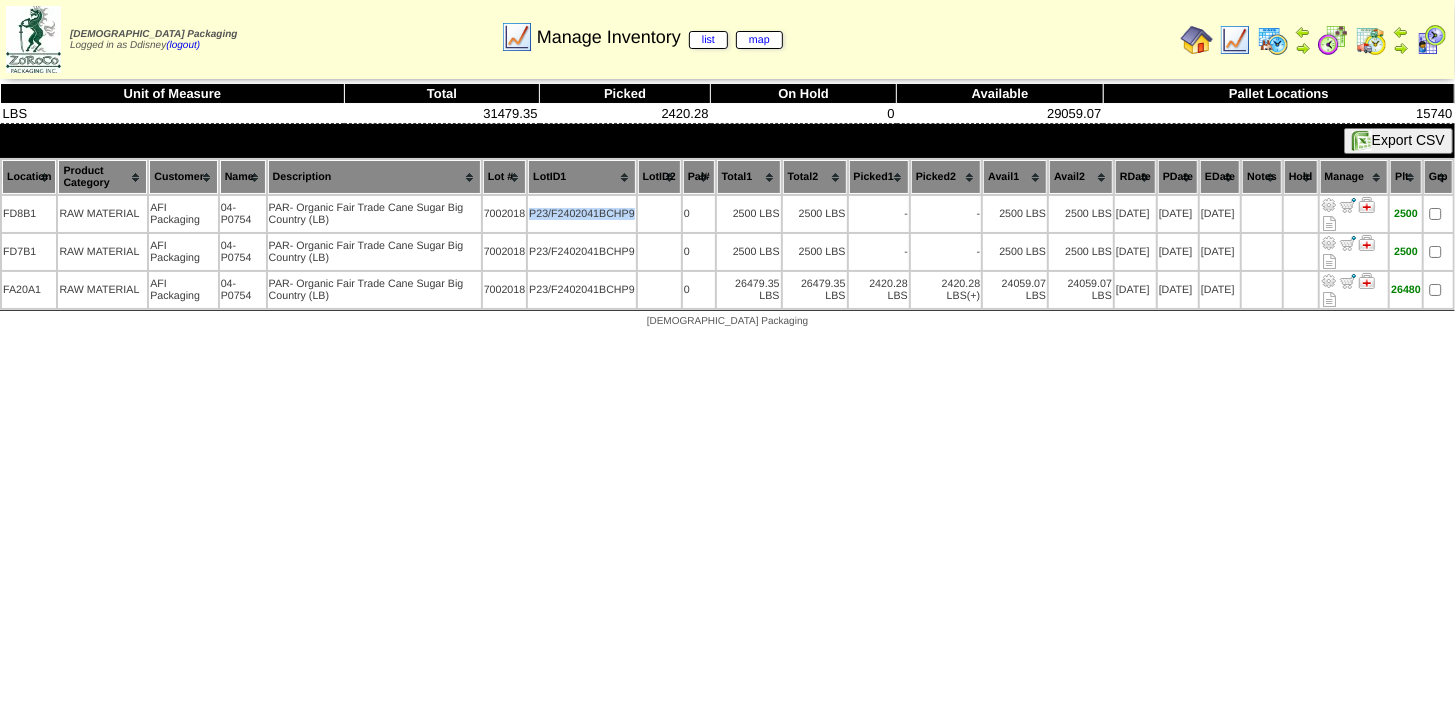 click at bounding box center (1197, 40) 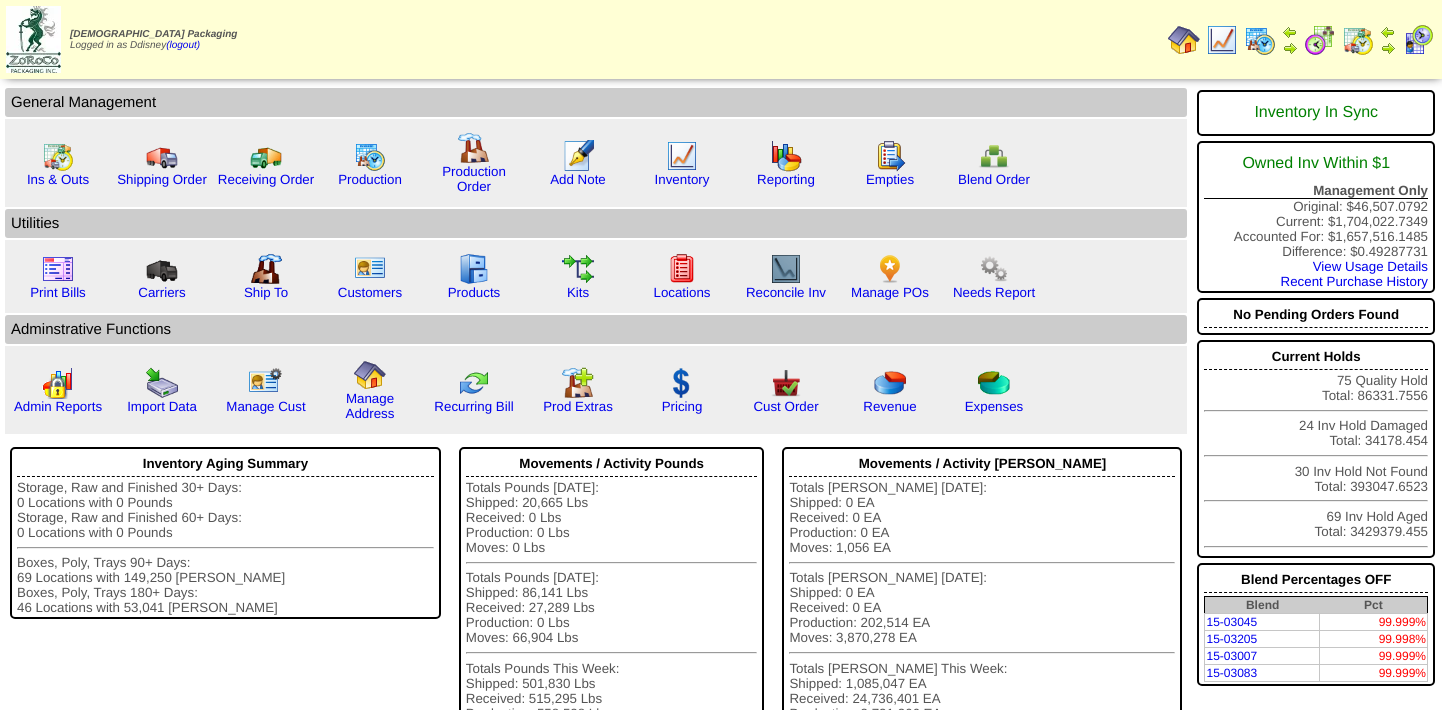 scroll, scrollTop: 0, scrollLeft: 0, axis: both 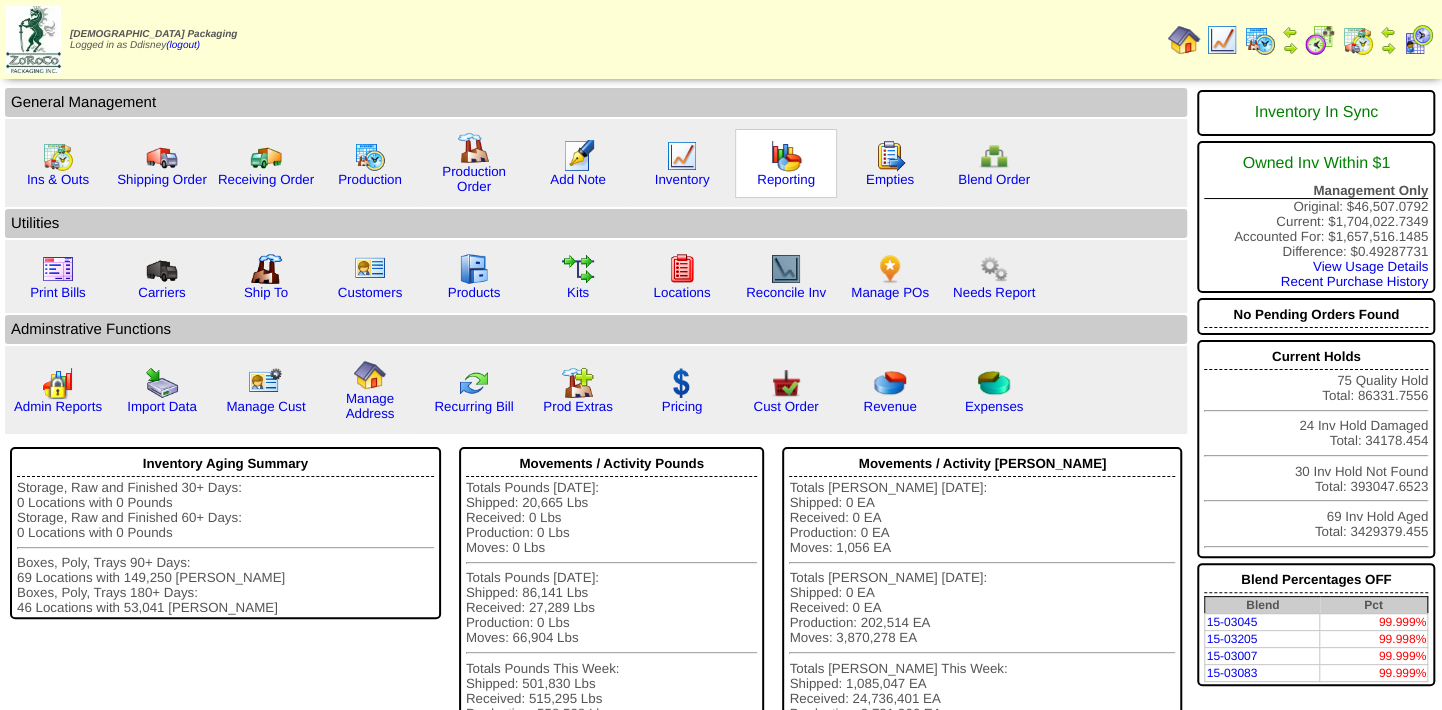 click at bounding box center (786, 156) 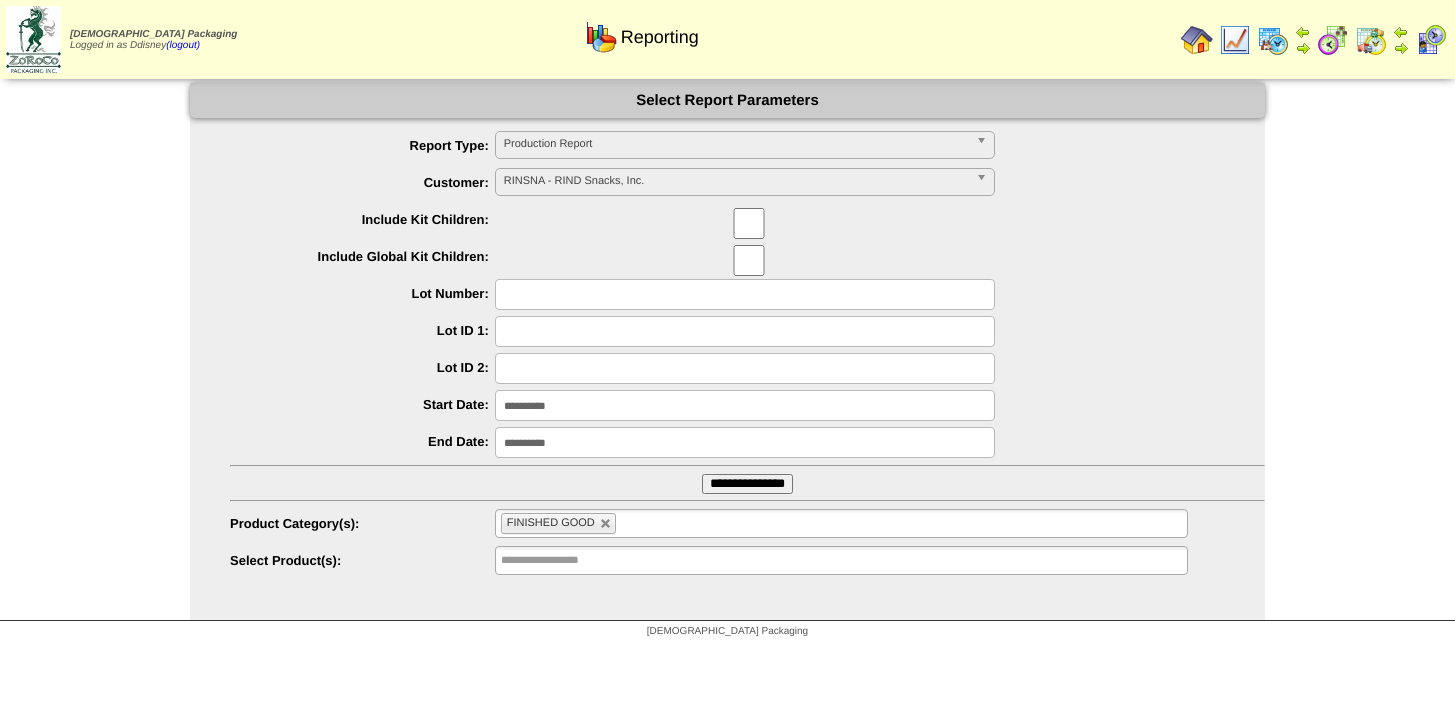 scroll, scrollTop: 0, scrollLeft: 0, axis: both 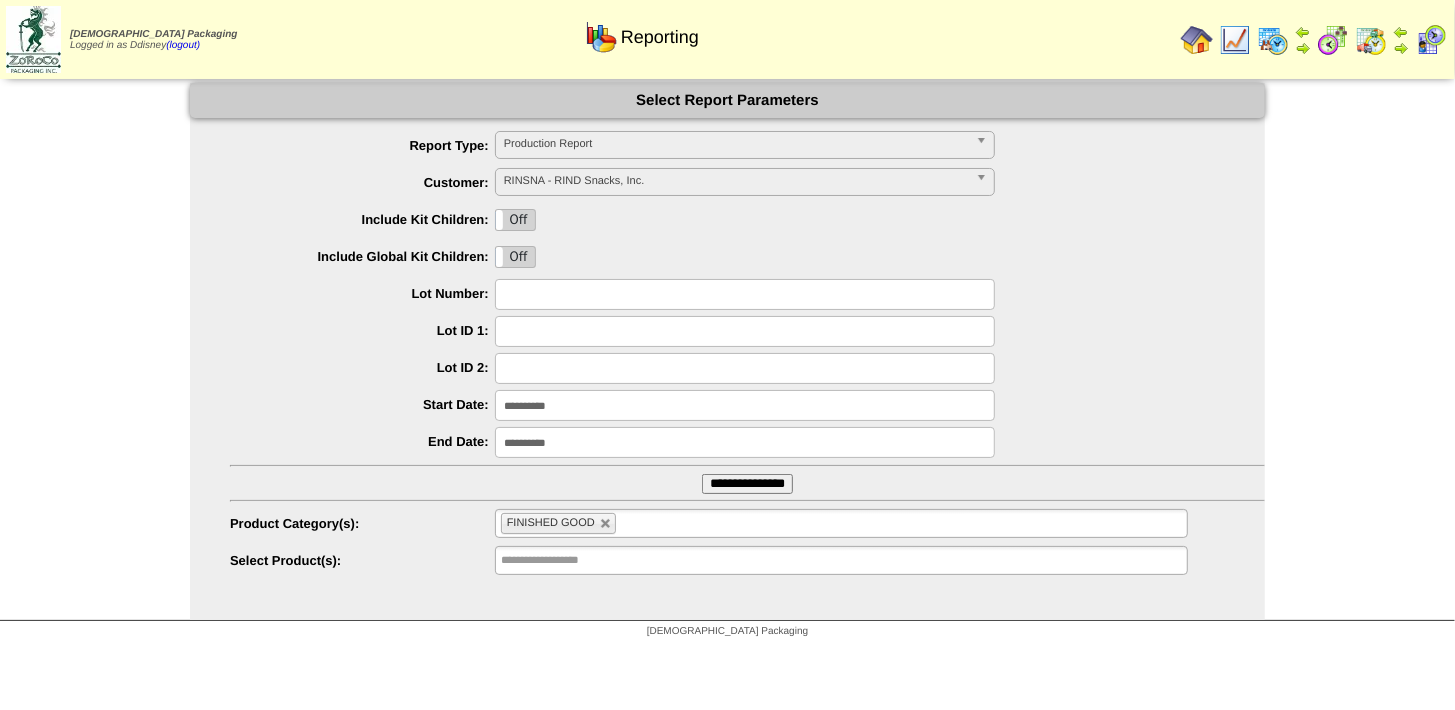 click on "Production Report" at bounding box center [736, 144] 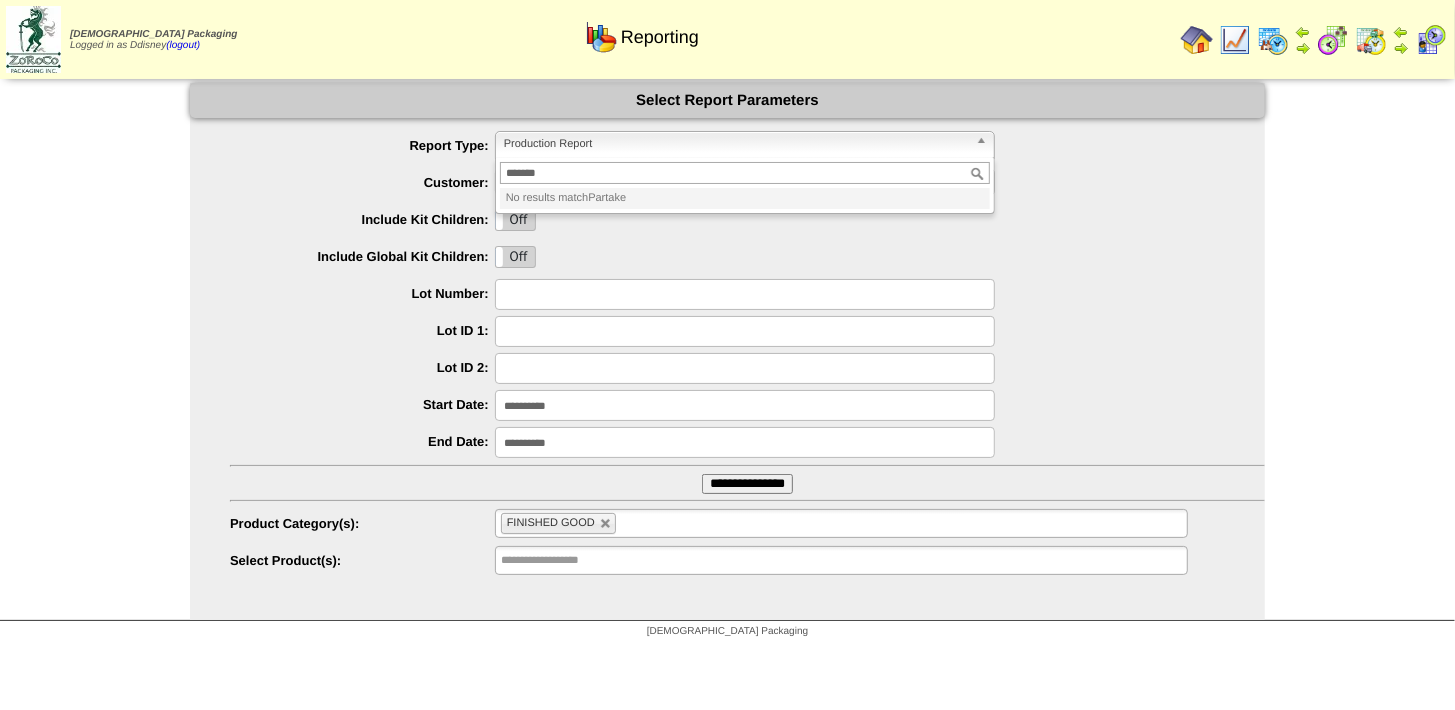 type on "*******" 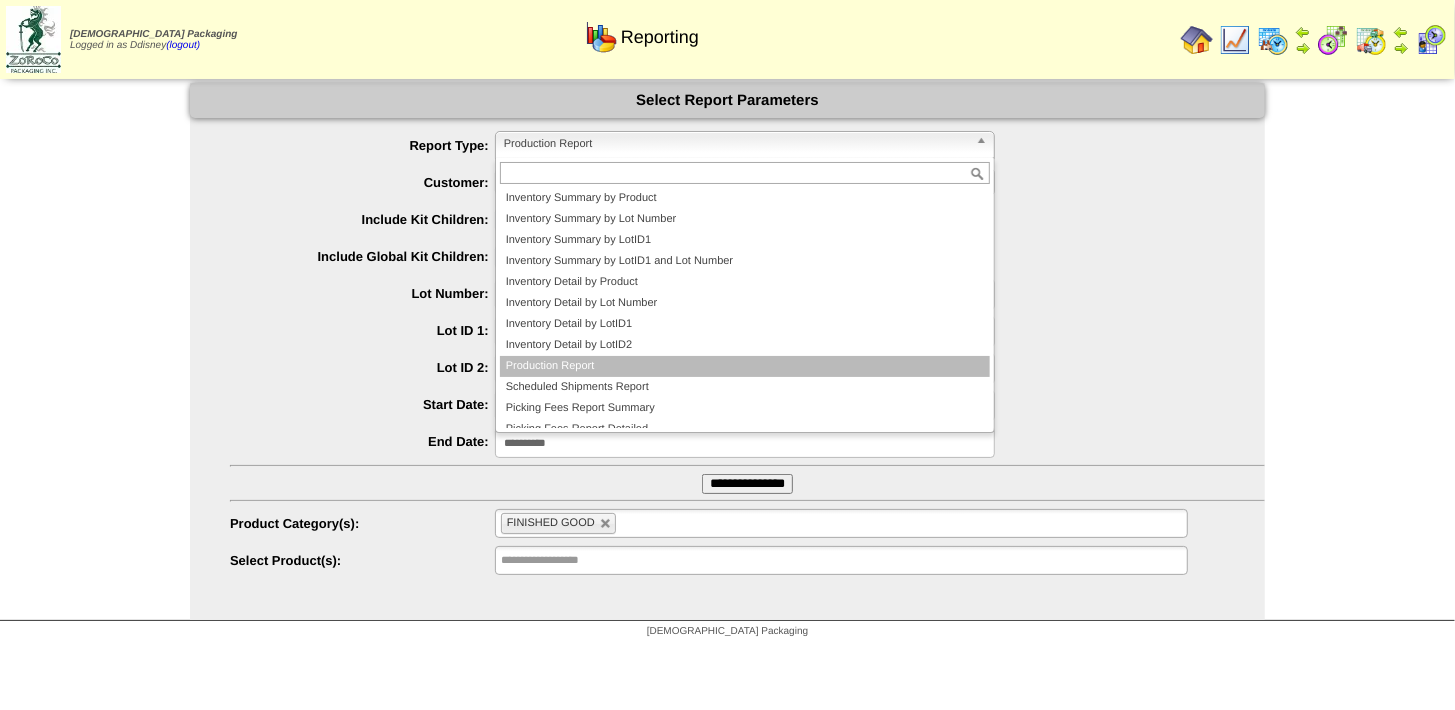 click on "Production Report" at bounding box center [736, 144] 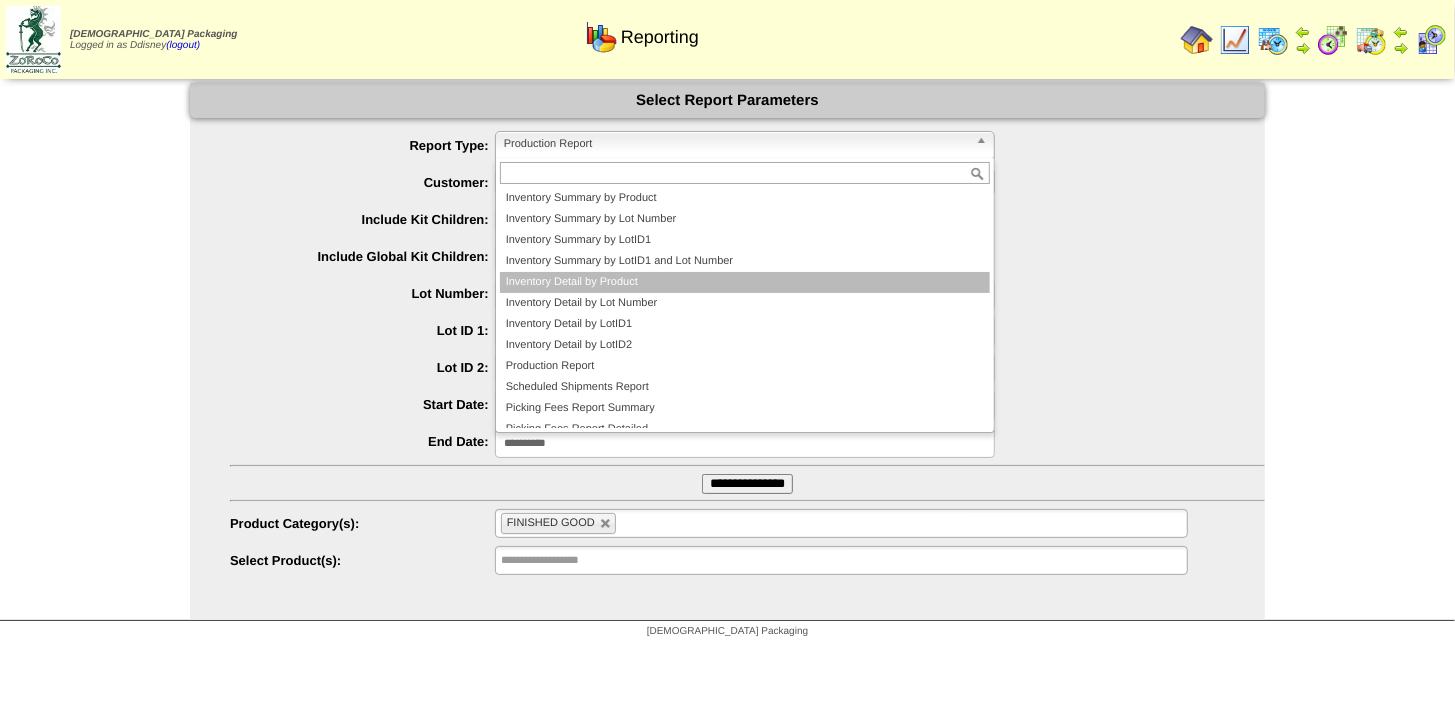 click on "Inventory Detail by Product" at bounding box center [745, 282] 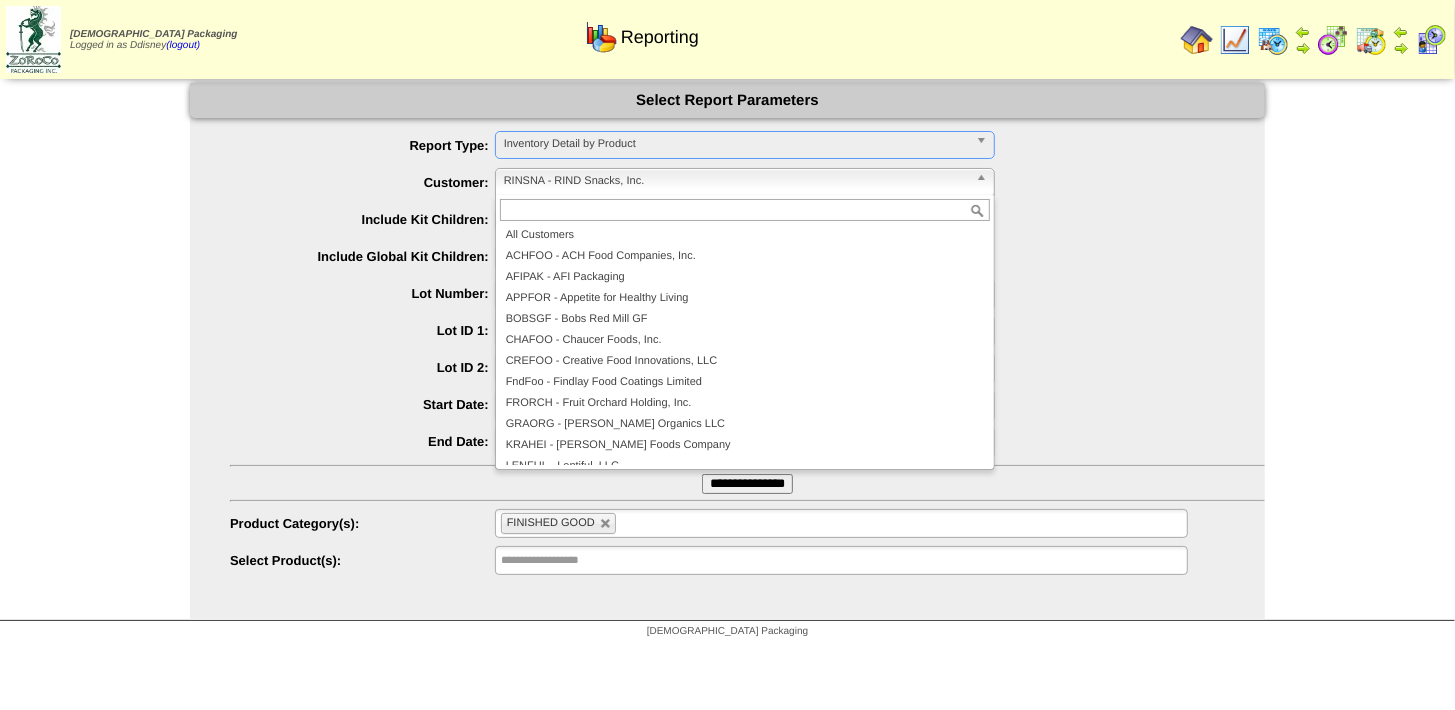 scroll, scrollTop: 221, scrollLeft: 0, axis: vertical 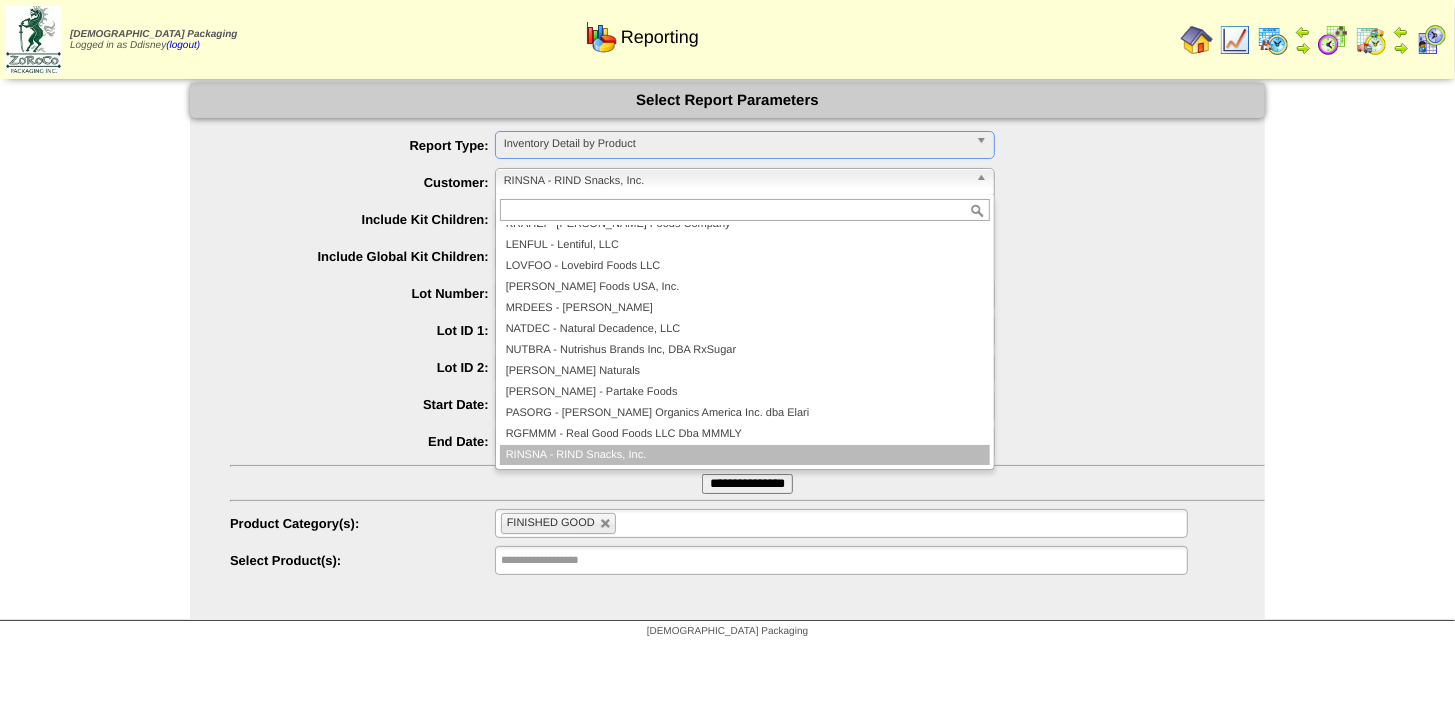 click on "RINSNA - RIND Snacks, Inc." at bounding box center (736, 181) 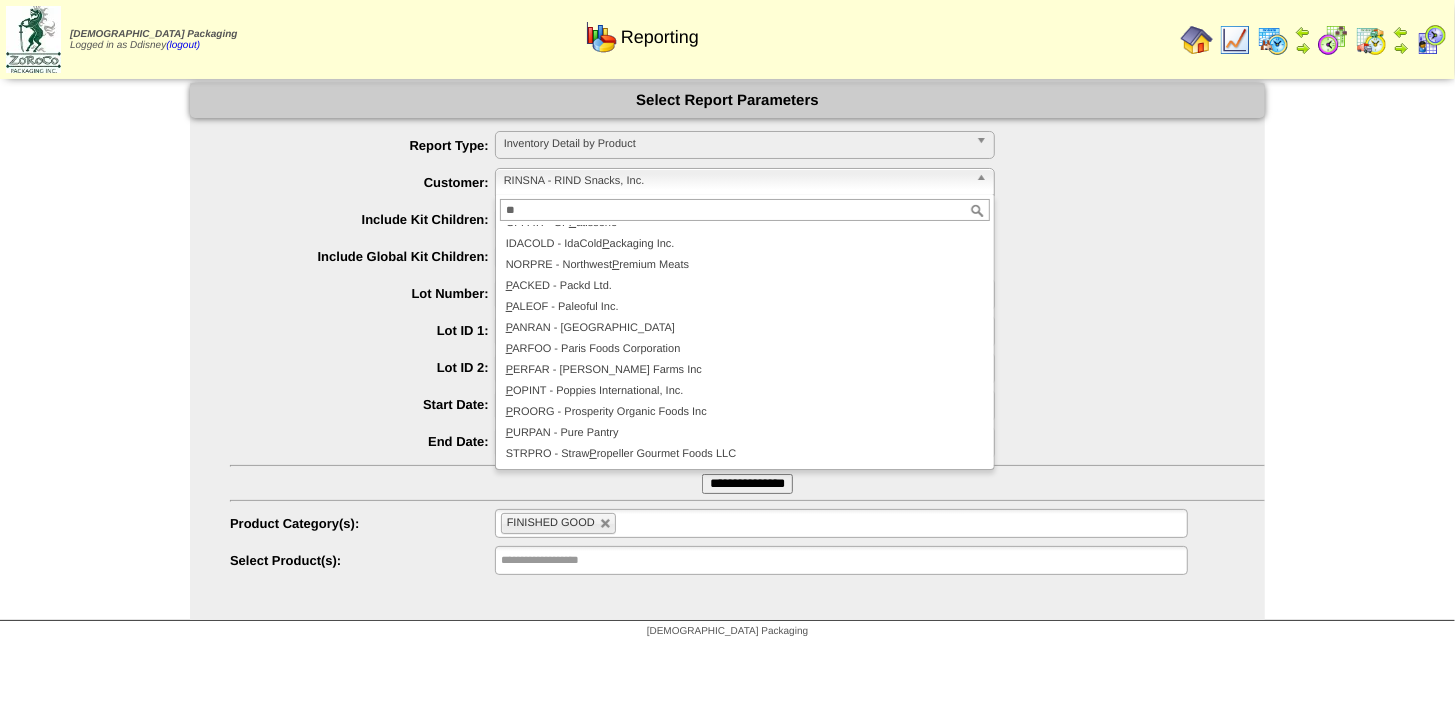 scroll, scrollTop: 0, scrollLeft: 0, axis: both 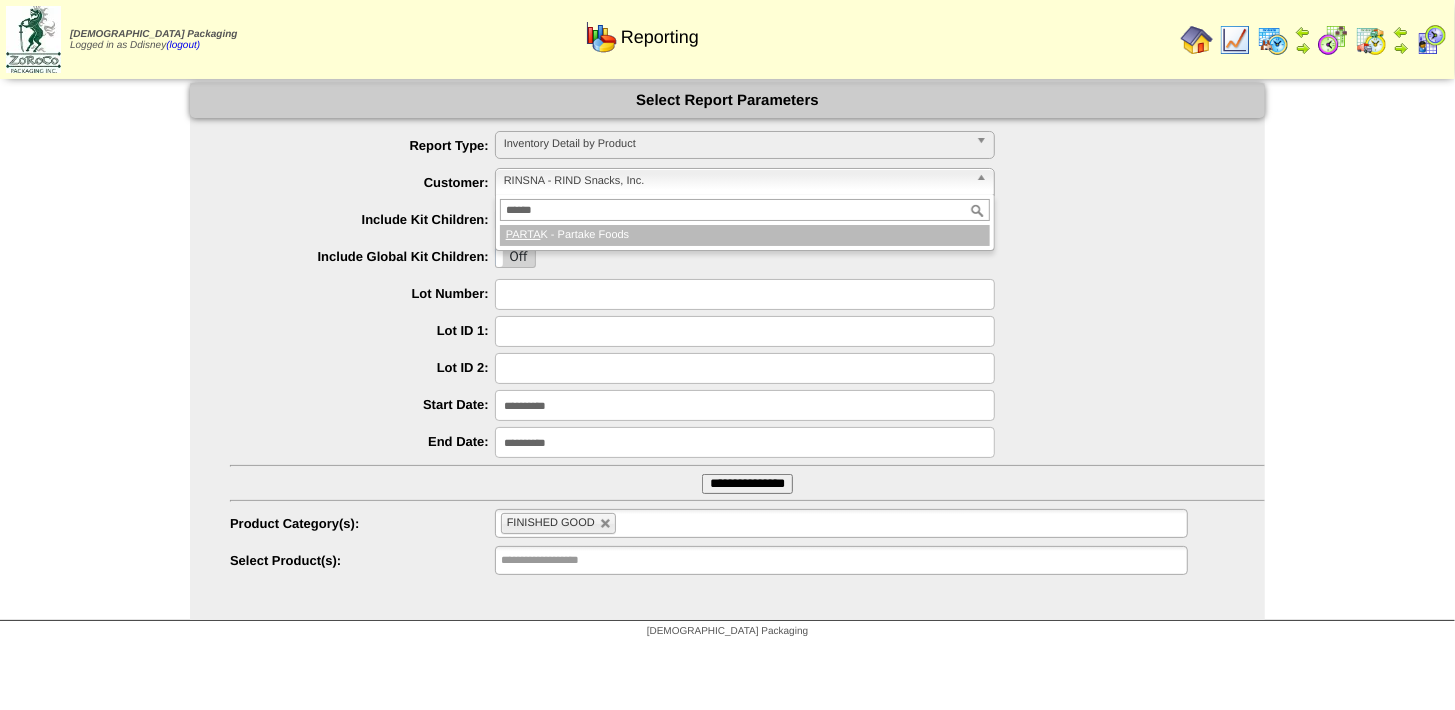 type on "*******" 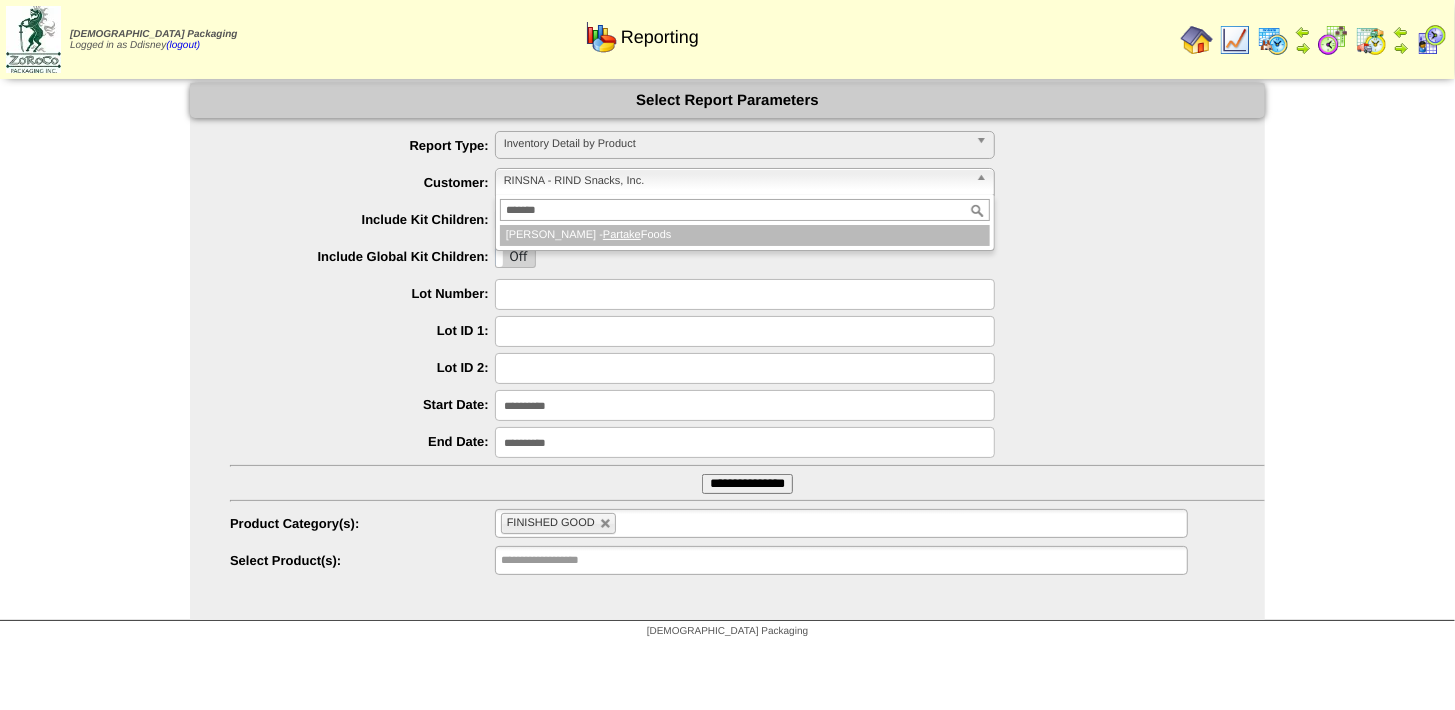 type 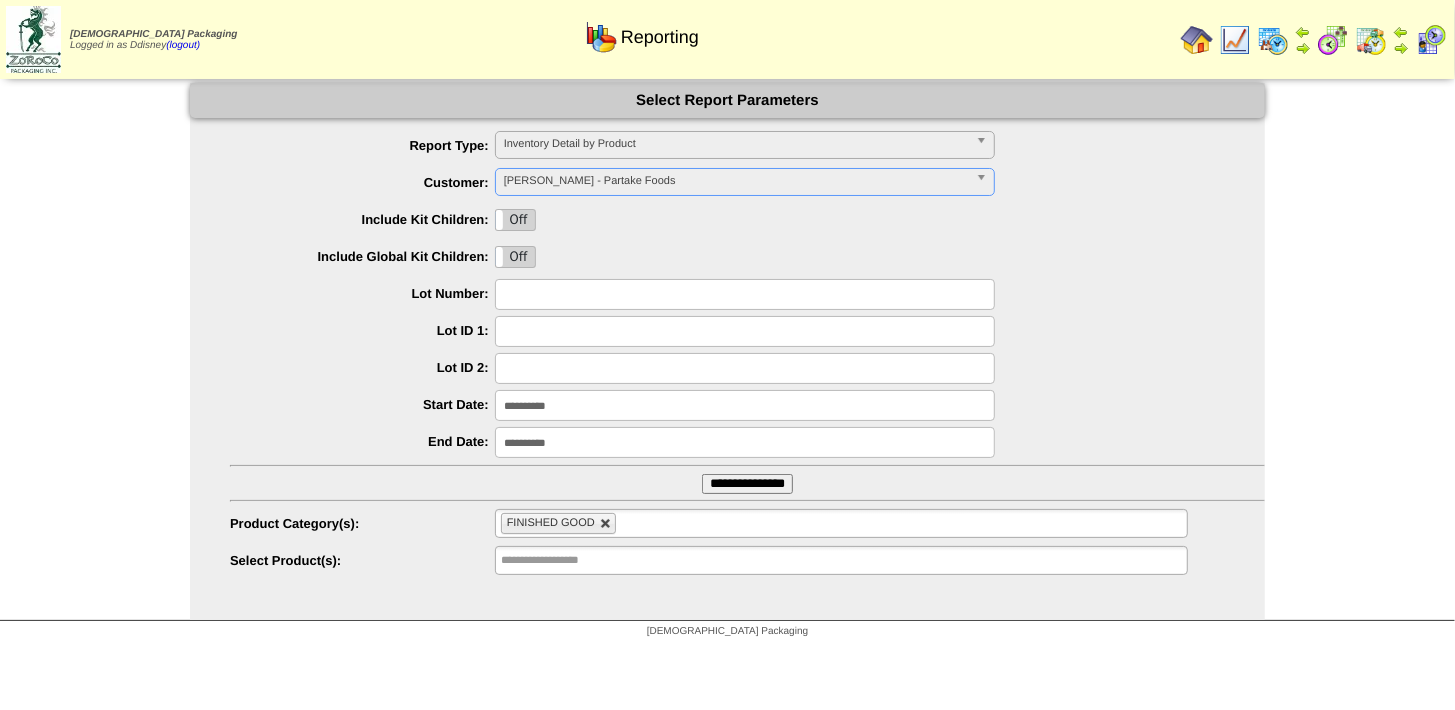 click at bounding box center (606, 524) 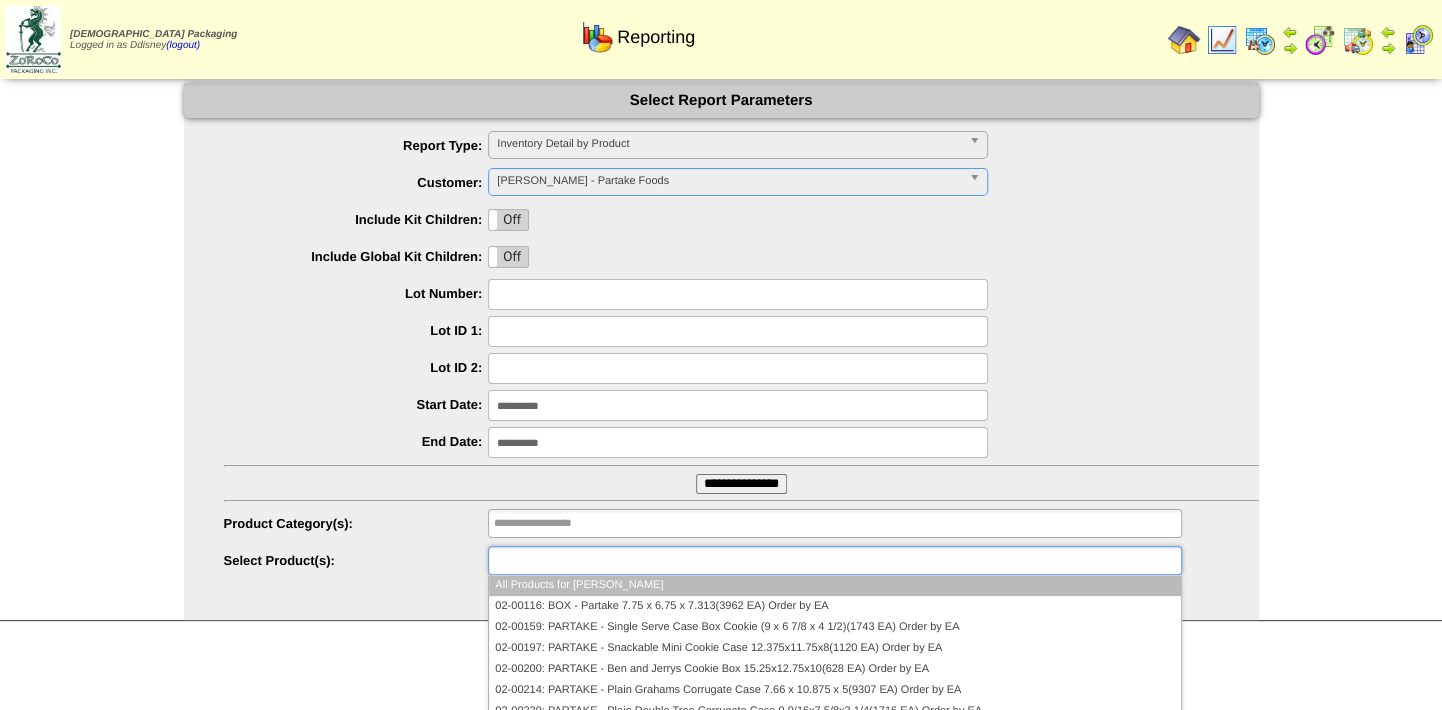 click at bounding box center (558, 560) 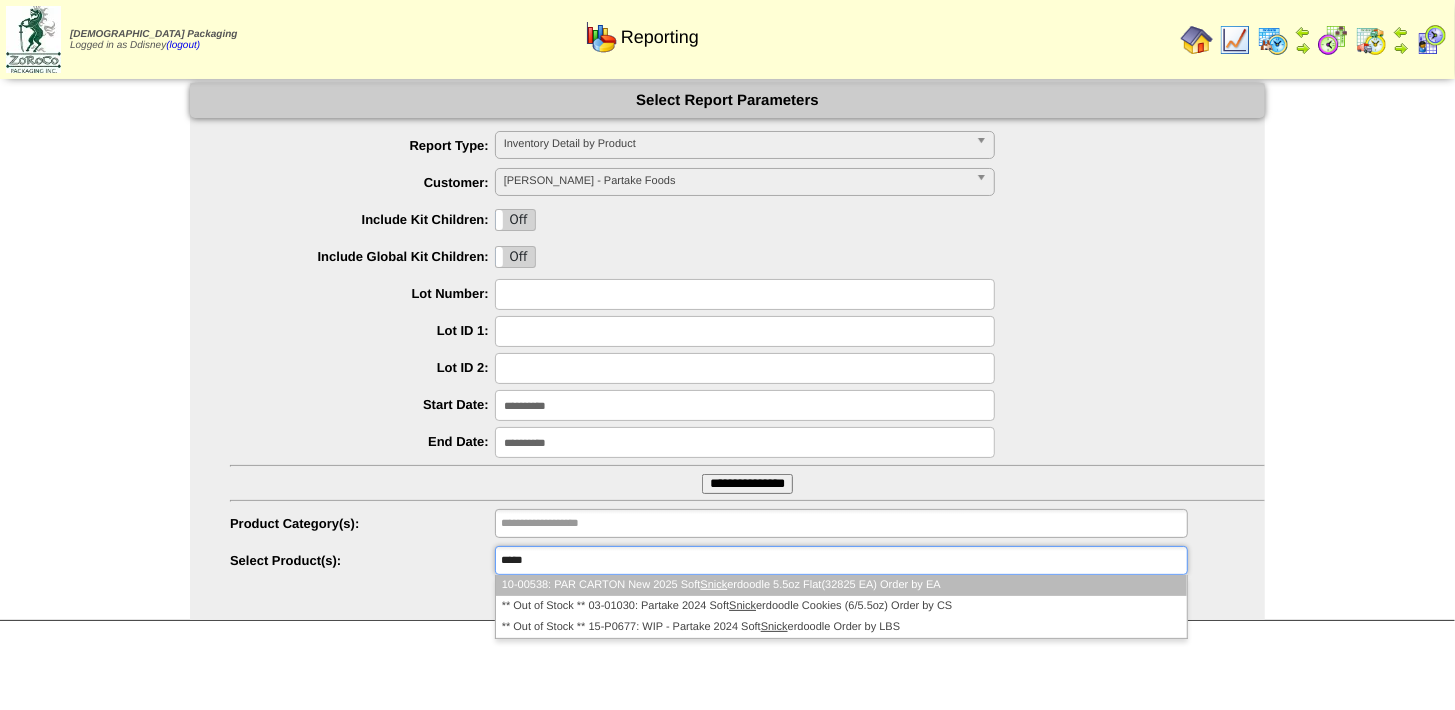 type on "*****" 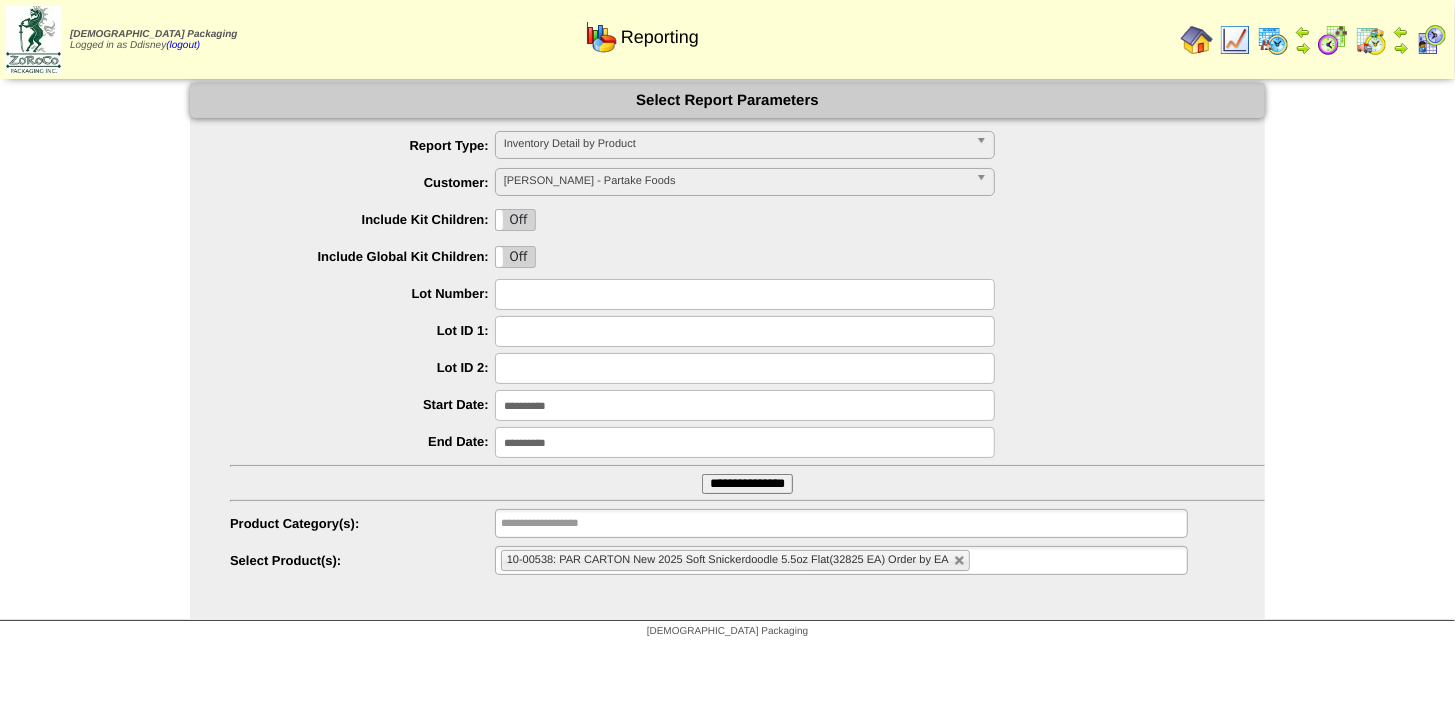 click on "**********" at bounding box center (747, 484) 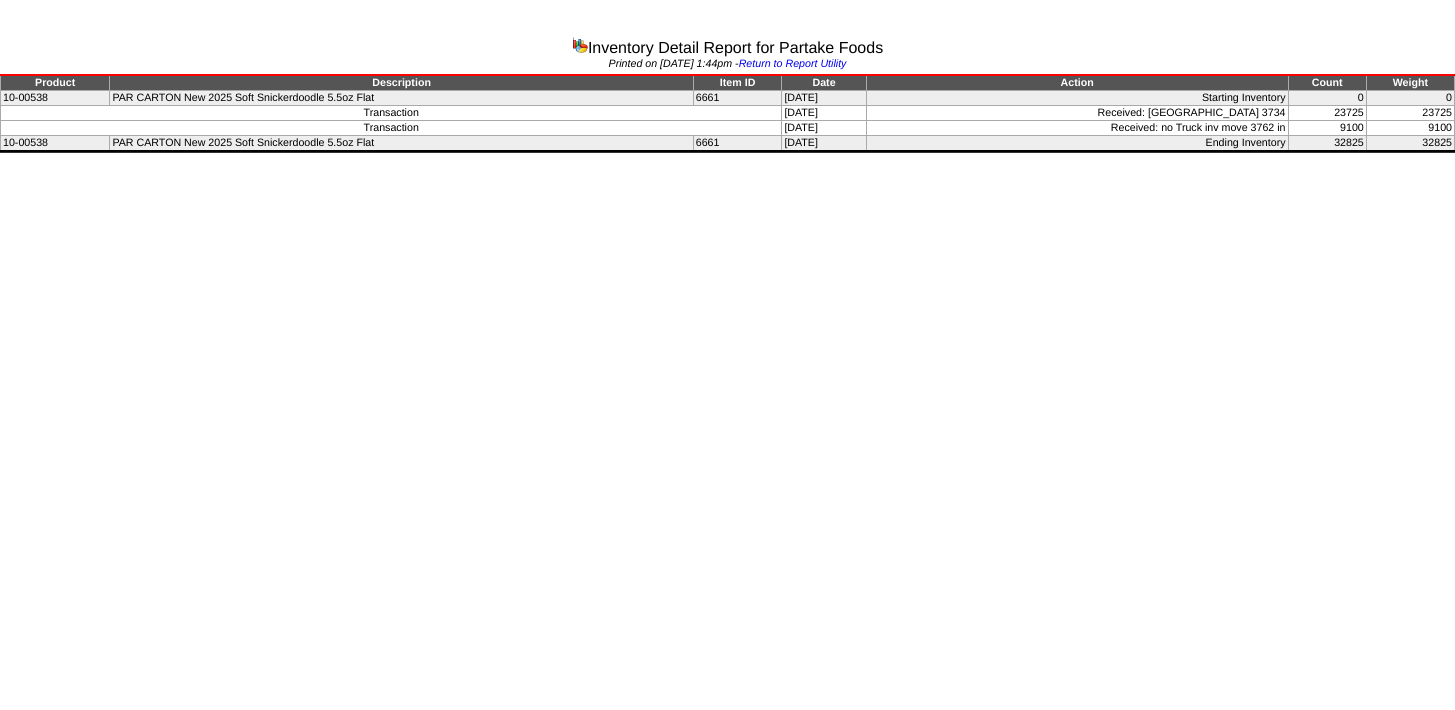 scroll, scrollTop: 0, scrollLeft: 0, axis: both 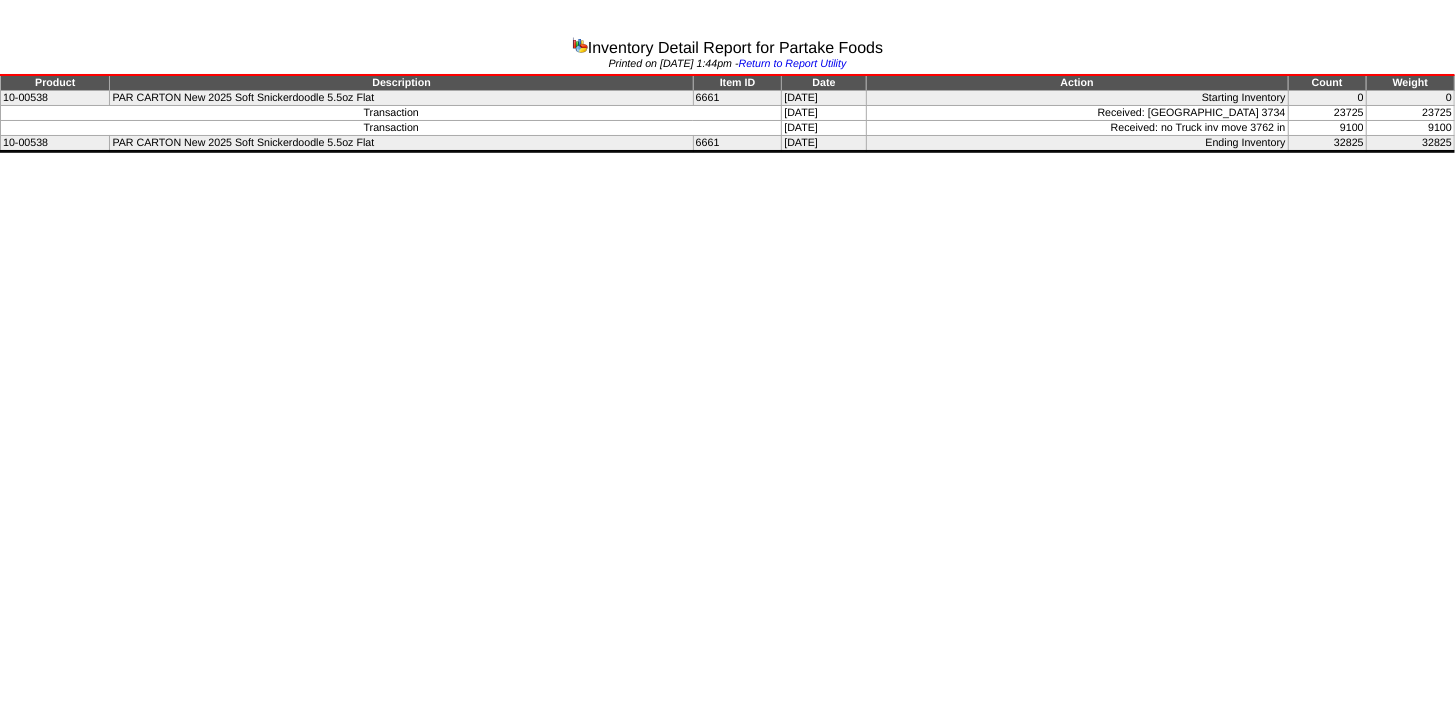 click on "Inventory Detail Report for Partake Foods
Printed on 07/02/2025 at 1:44pm -  Return to Report Utility
Product
Description
Item ID
Date
Action
Count
Weight
10-00538
PAR CARTON New 2025 Soft Snickerdoodle 5.5oz Flat
6661
06/01/25
Starting Inventory
0
6661" at bounding box center [727, 79] 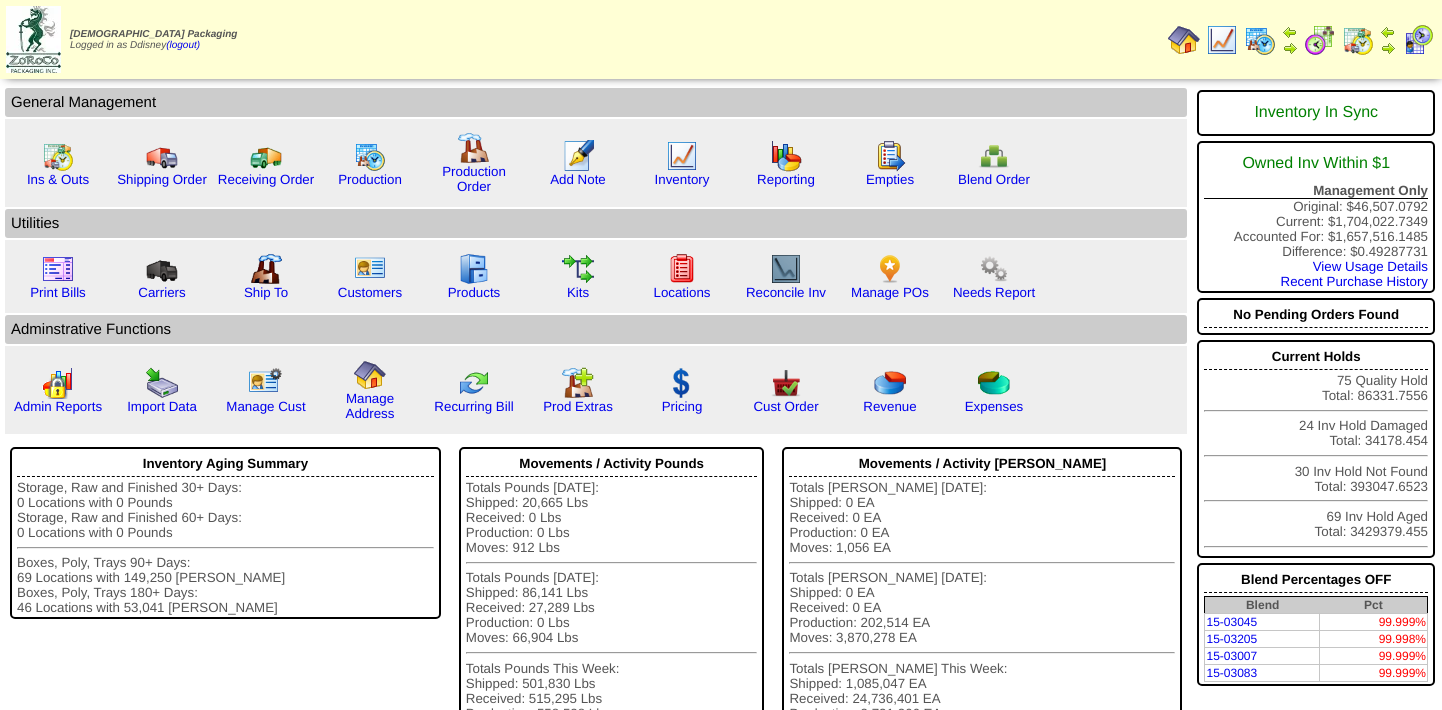 scroll, scrollTop: 0, scrollLeft: 0, axis: both 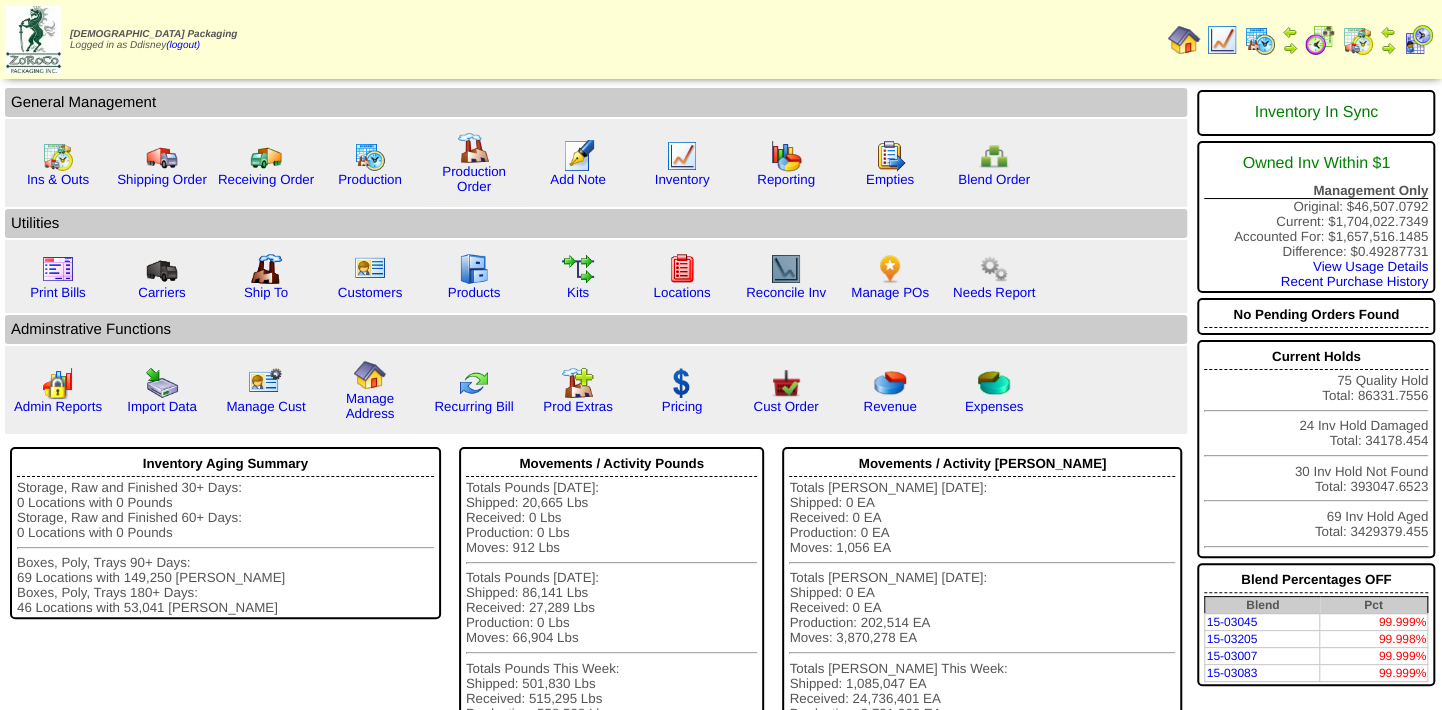click at bounding box center [1222, 40] 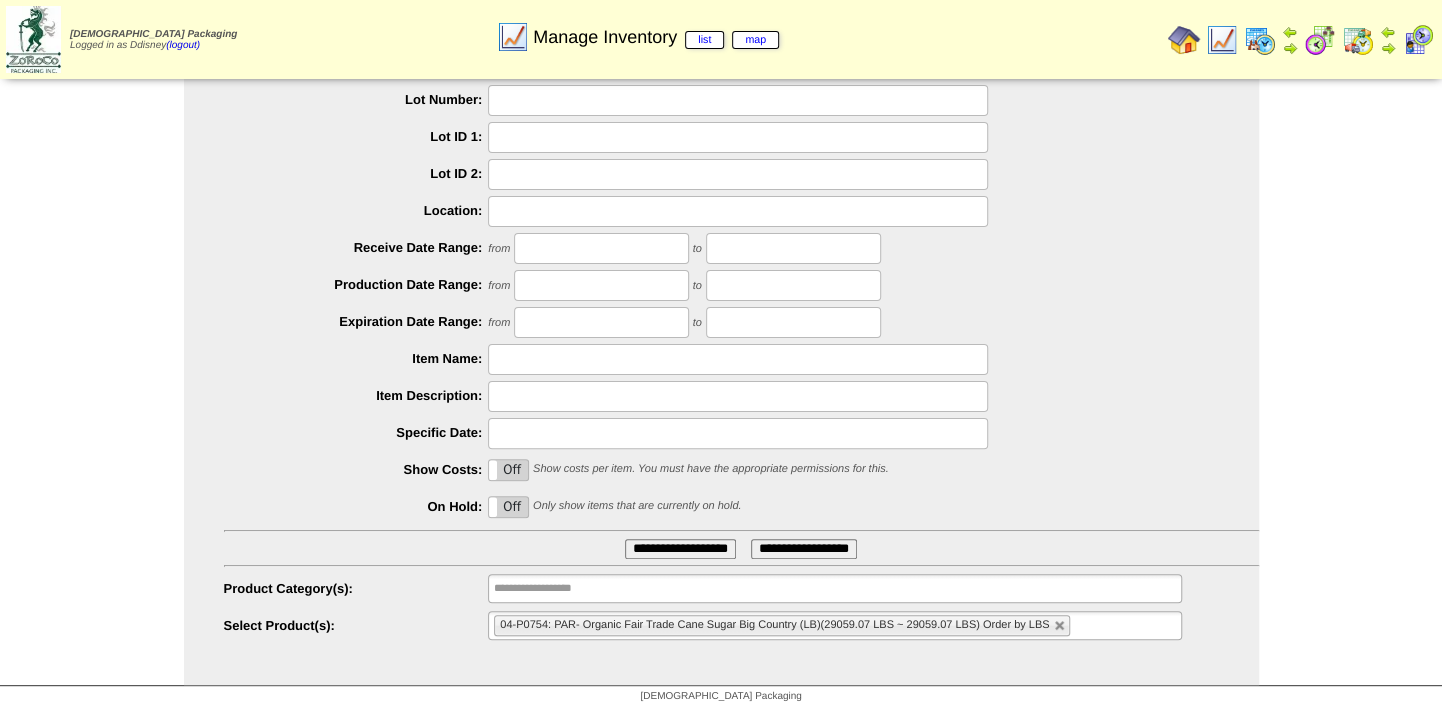 scroll, scrollTop: 123, scrollLeft: 0, axis: vertical 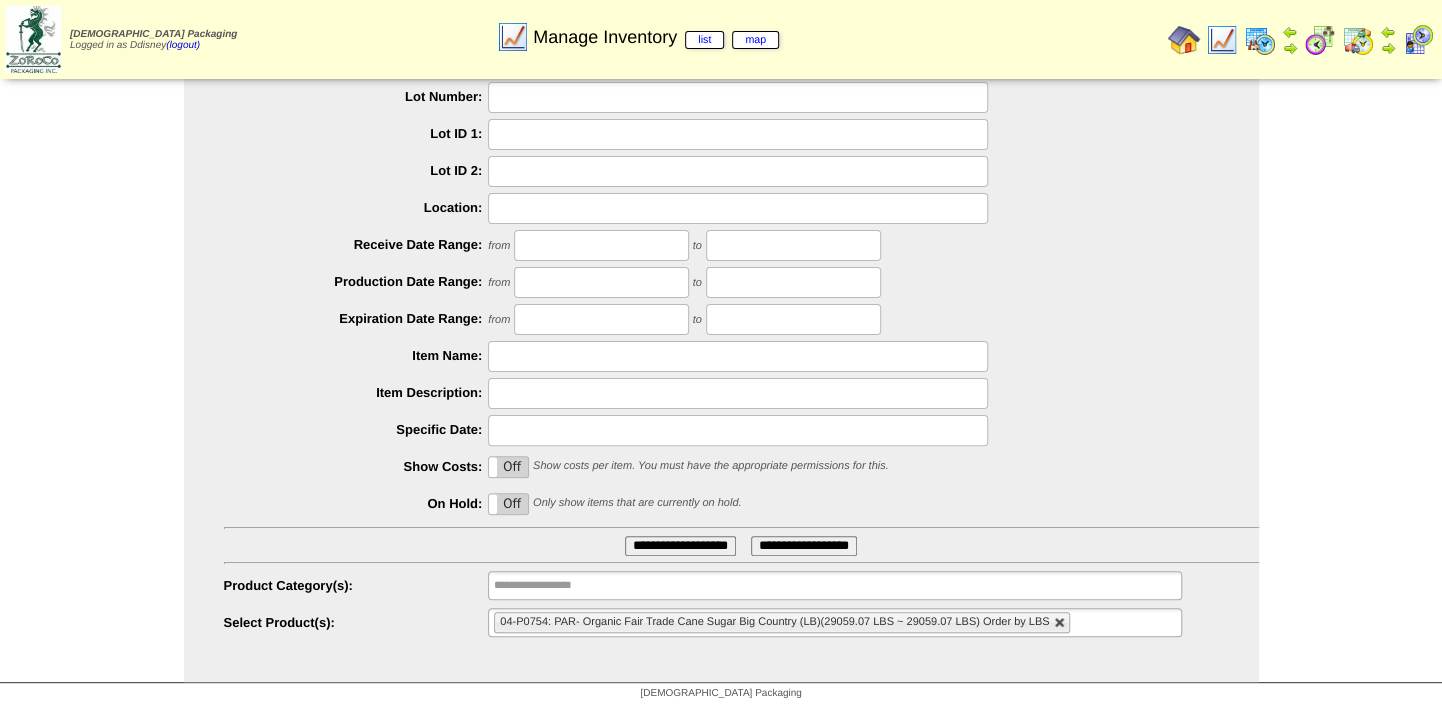 click at bounding box center [1060, 623] 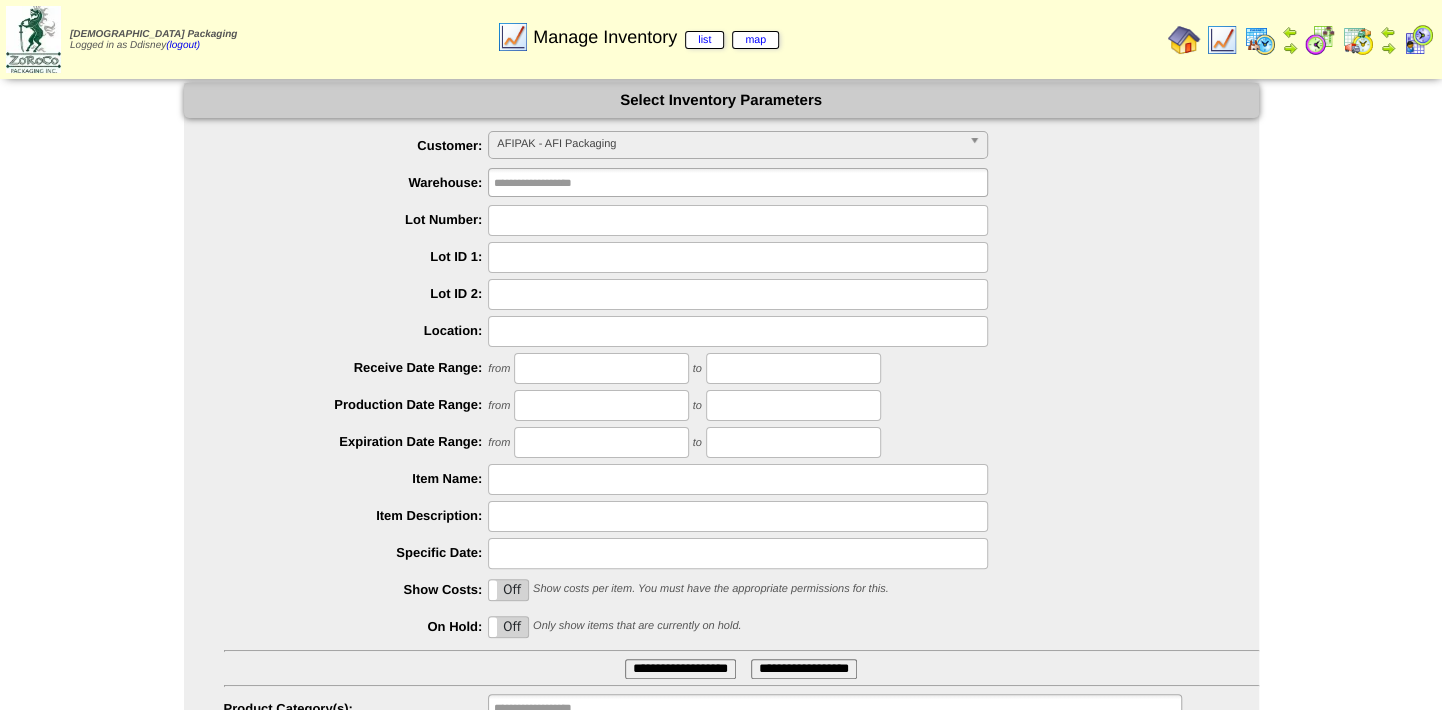 scroll, scrollTop: 0, scrollLeft: 0, axis: both 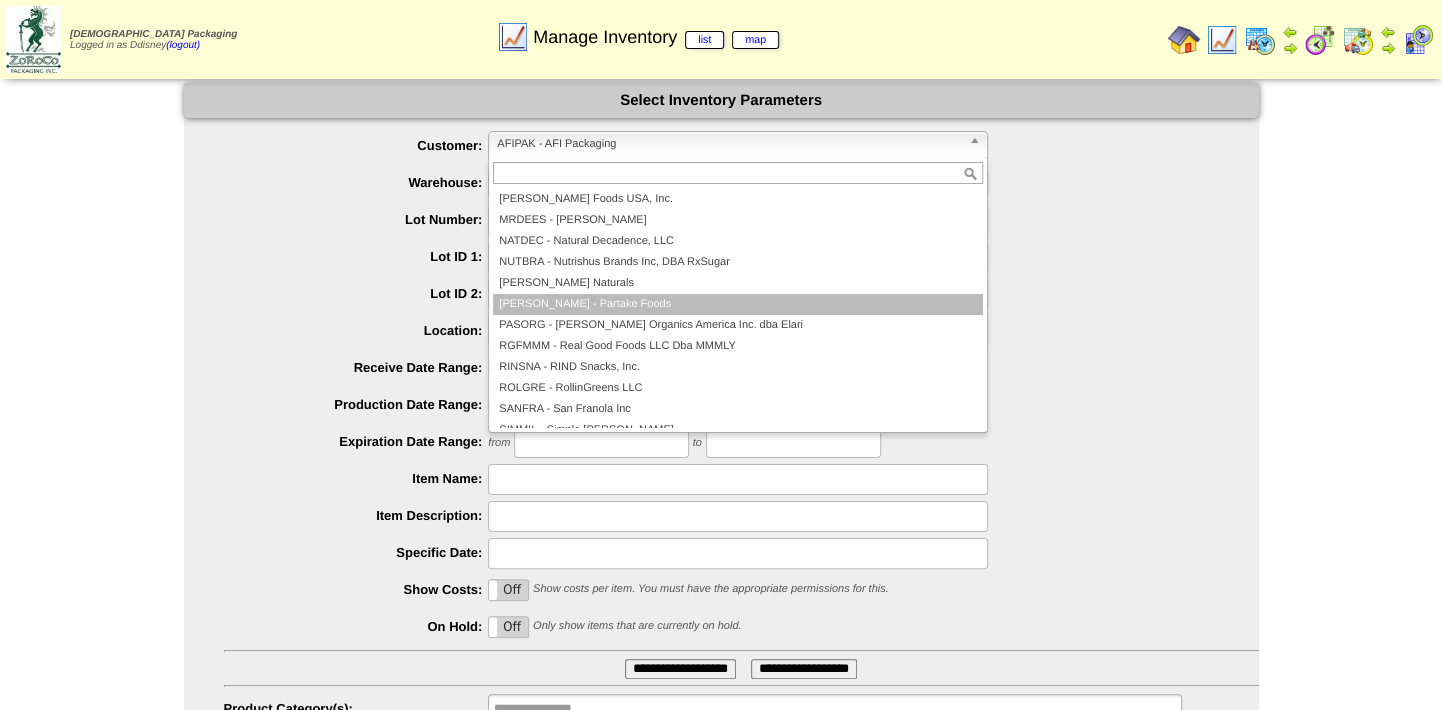 click on "[PERSON_NAME] - Partake Foods" at bounding box center [738, 304] 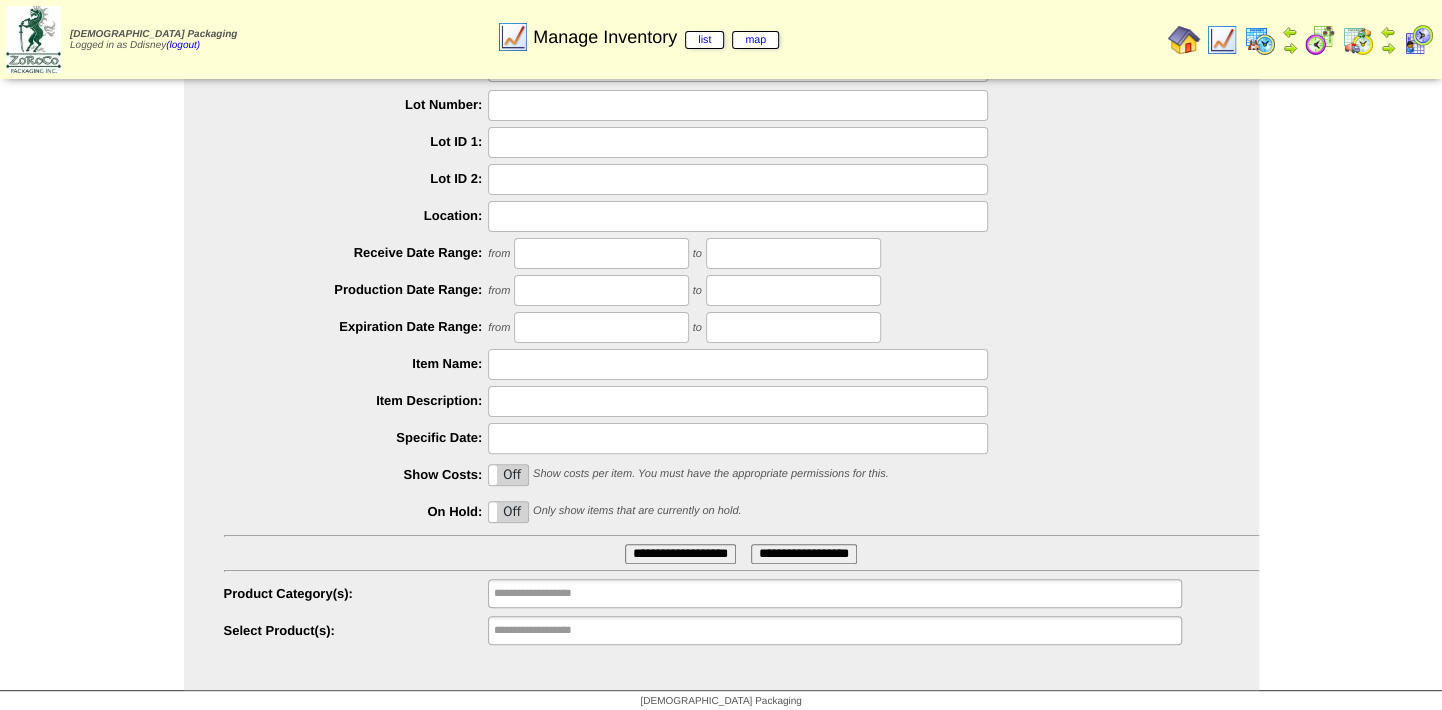 scroll, scrollTop: 123, scrollLeft: 0, axis: vertical 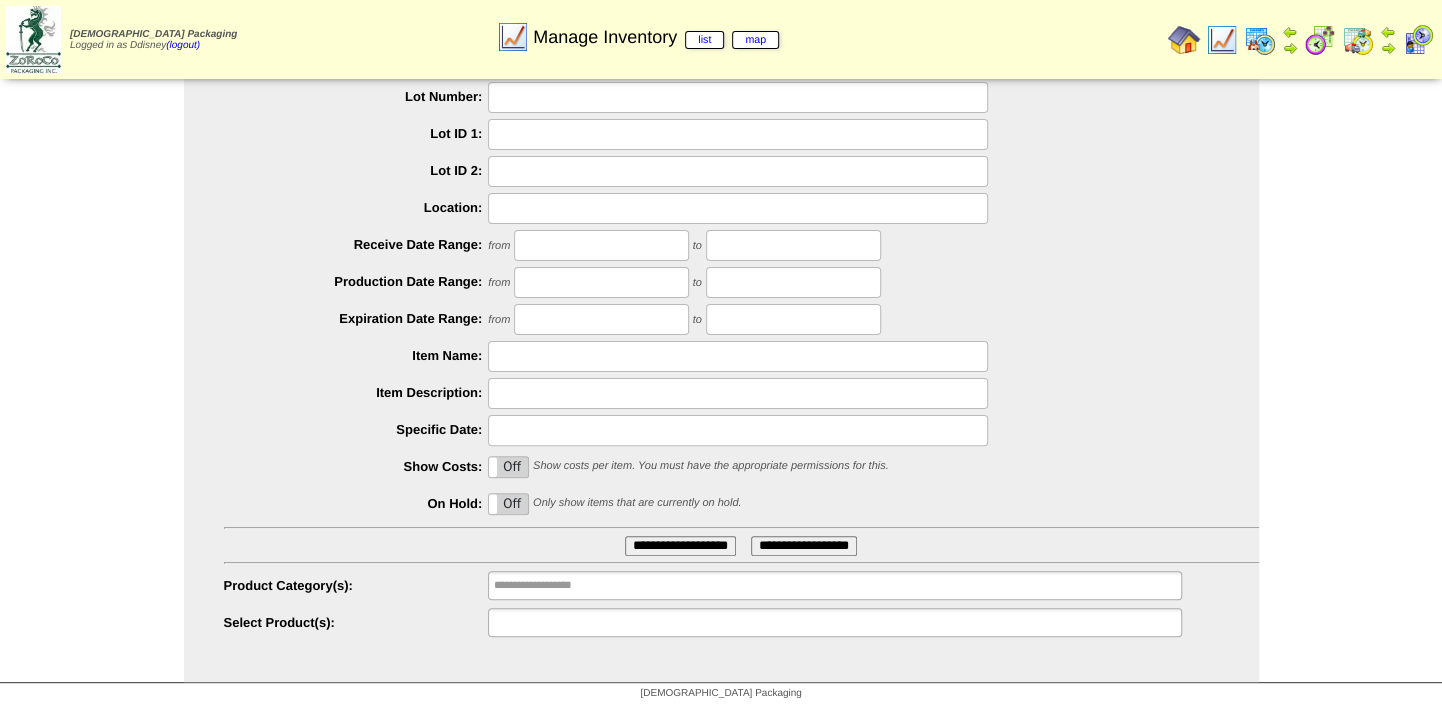 click at bounding box center (834, 622) 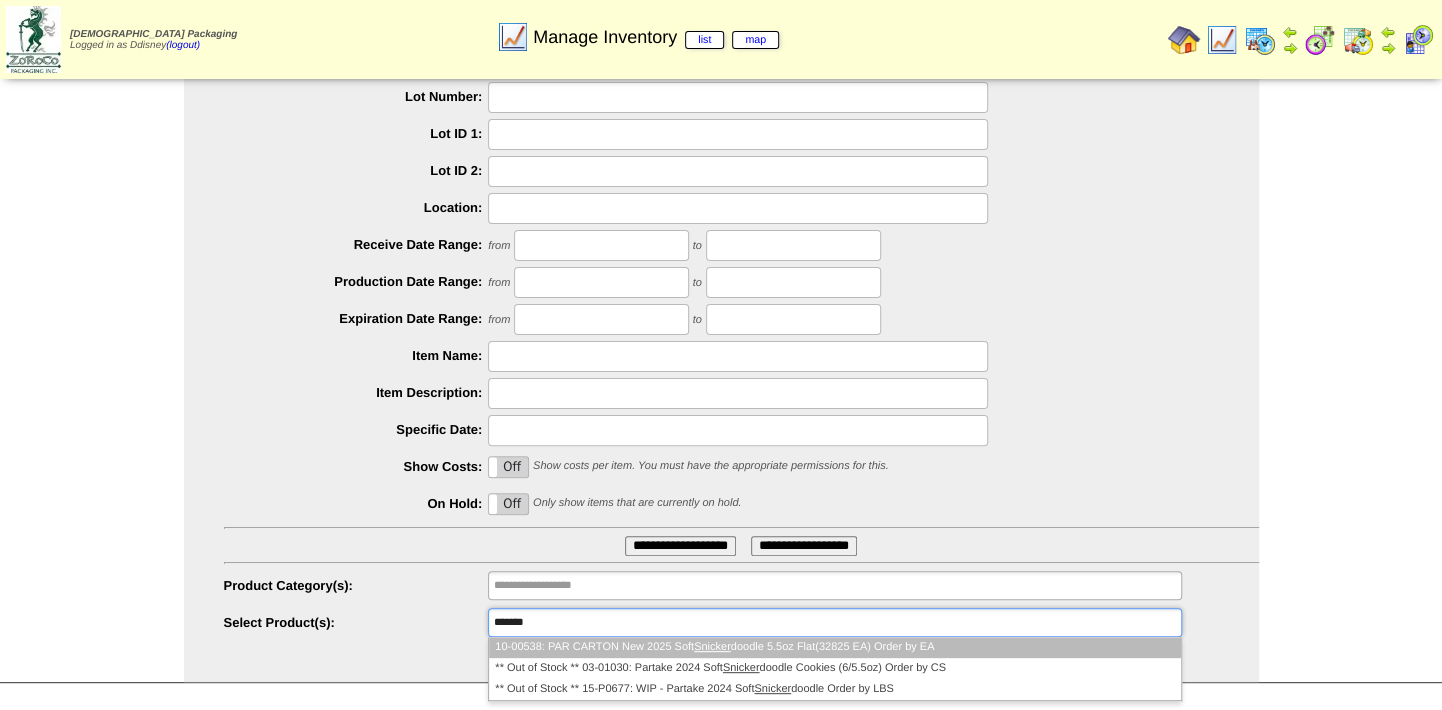 type on "*******" 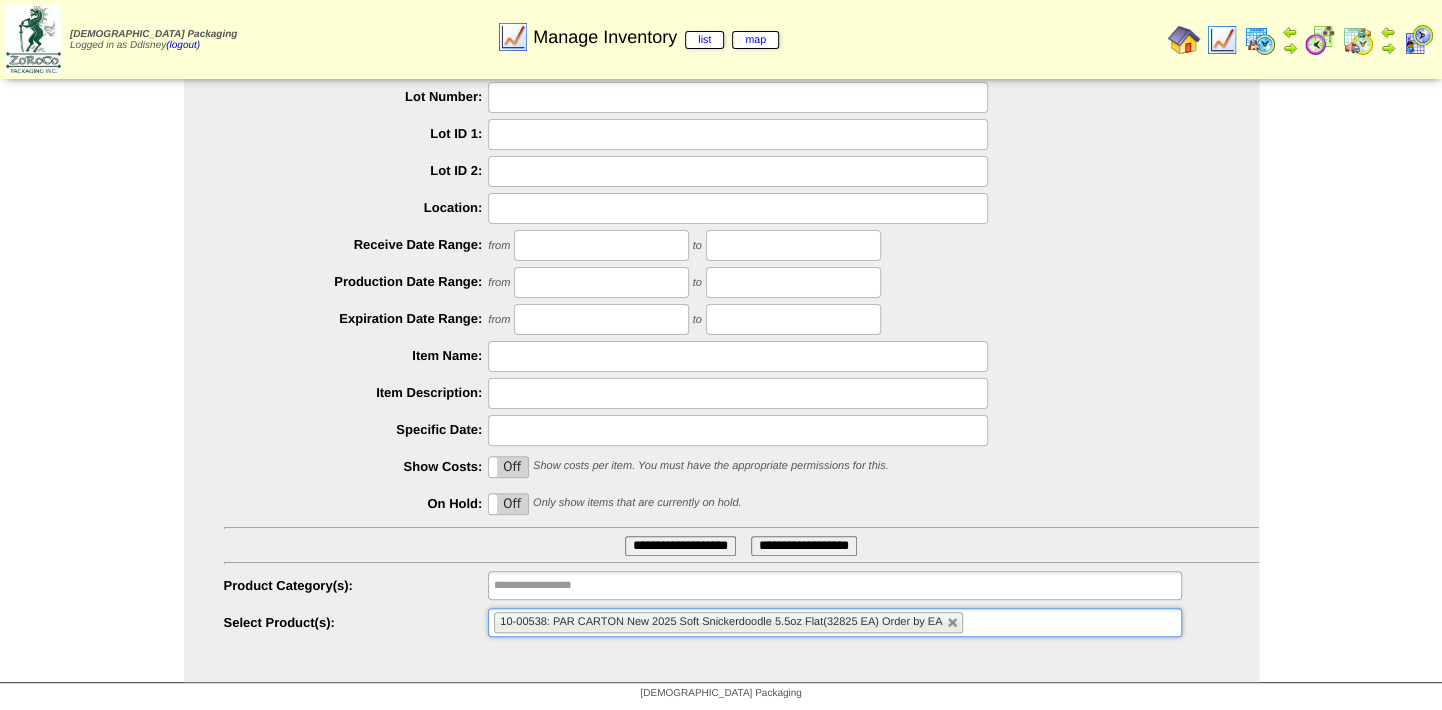 click on "**********" at bounding box center [680, 546] 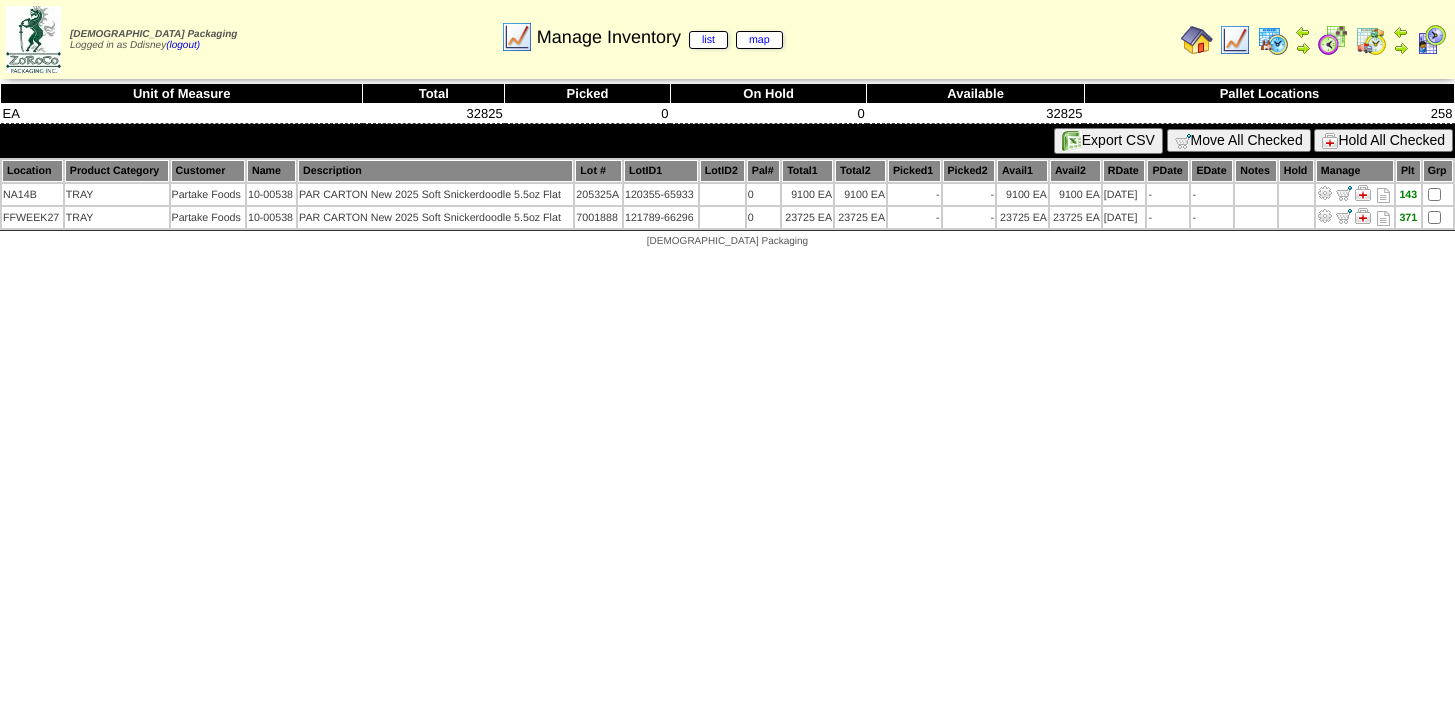 scroll, scrollTop: 0, scrollLeft: 0, axis: both 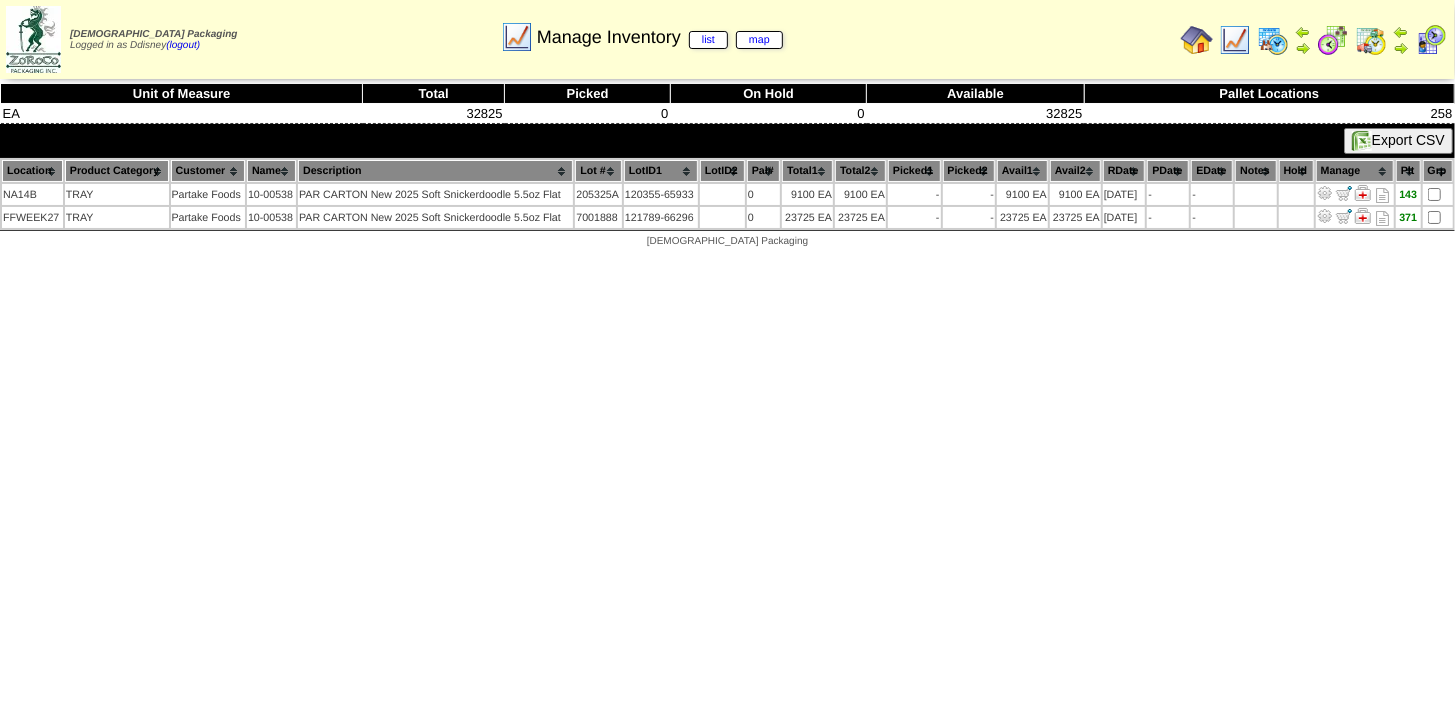drag, startPoint x: 408, startPoint y: 50, endPoint x: 849, endPoint y: 135, distance: 449.1169 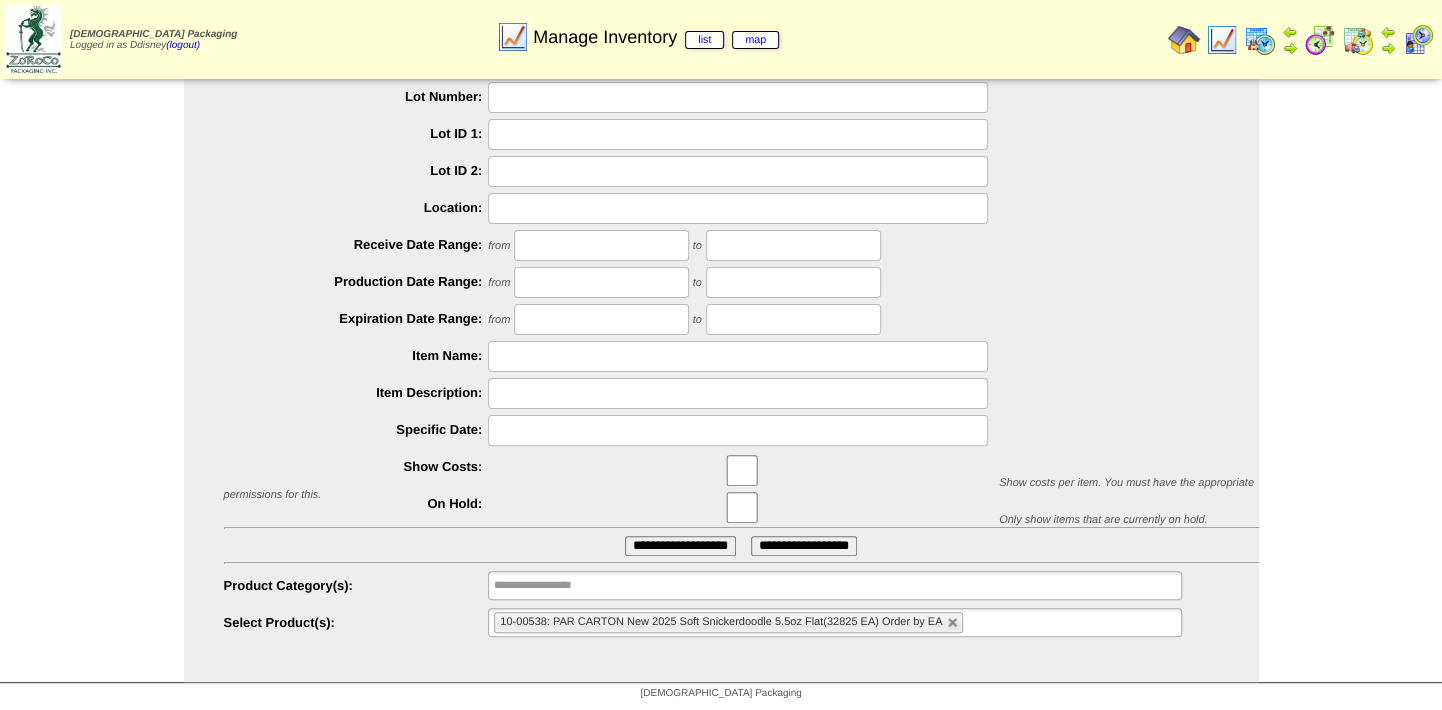 scroll, scrollTop: 123, scrollLeft: 0, axis: vertical 